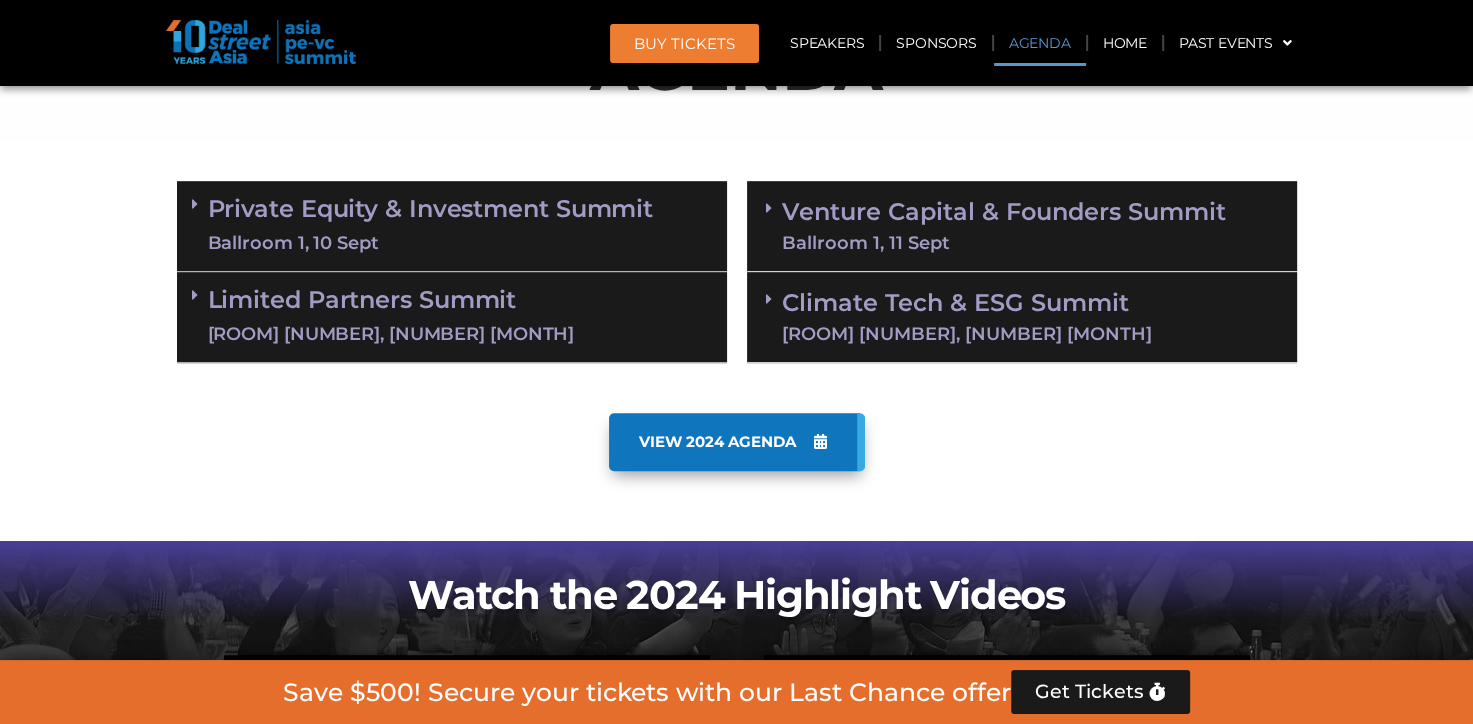 scroll, scrollTop: 1143, scrollLeft: 0, axis: vertical 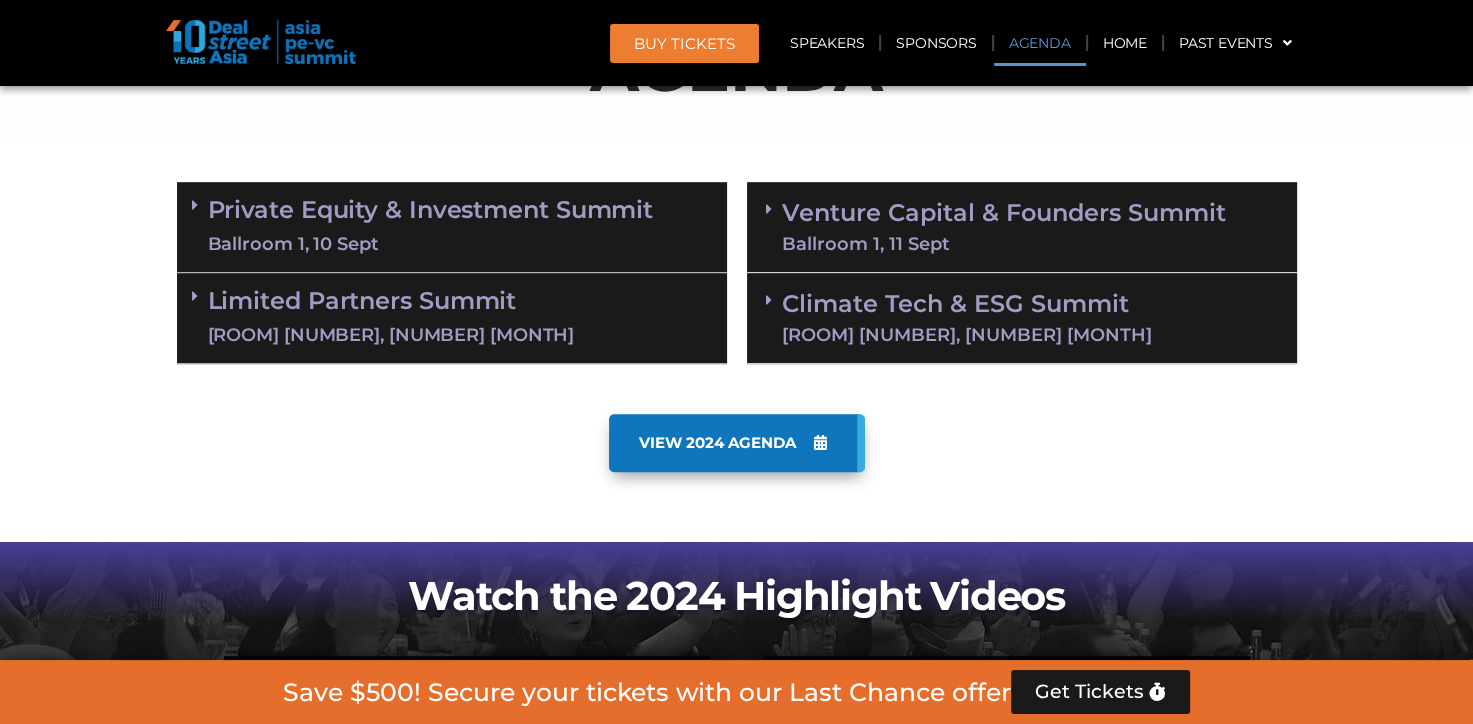 click at bounding box center [195, 205] 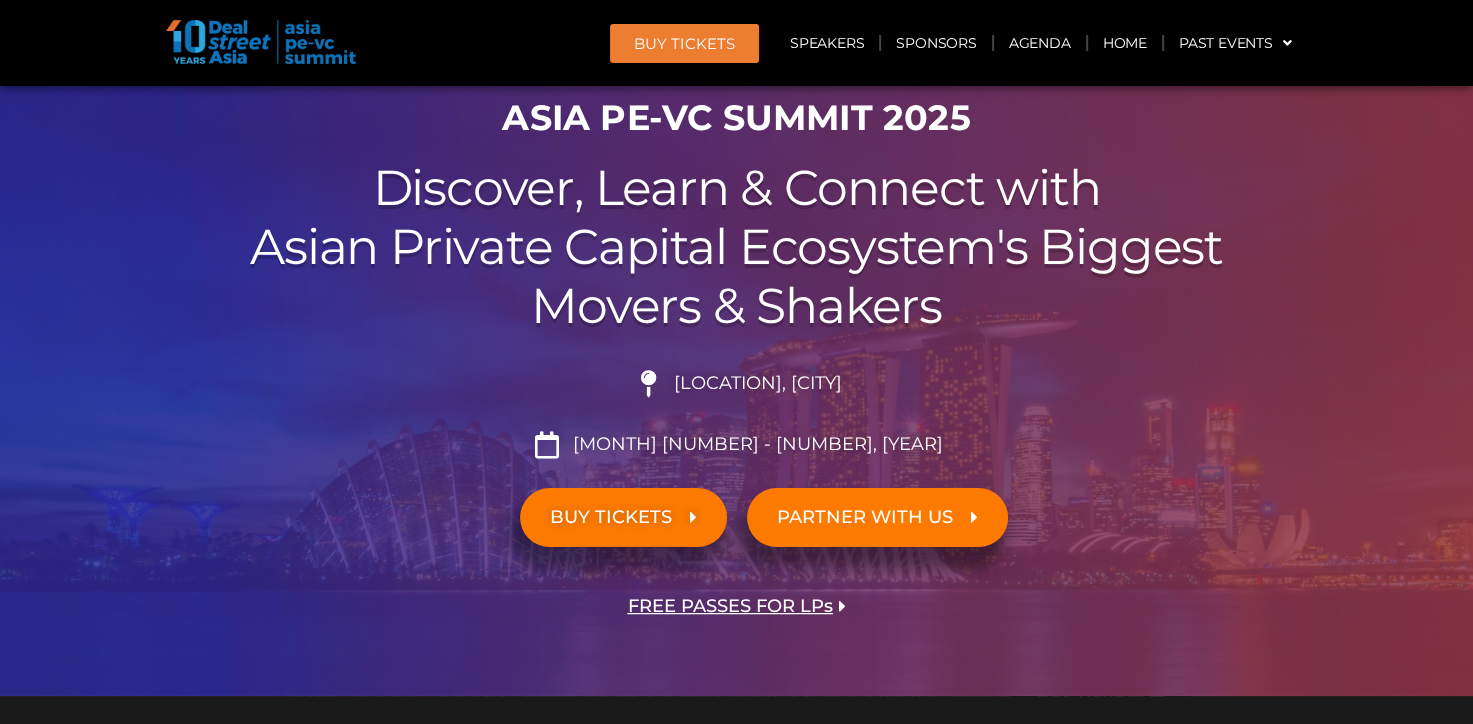 scroll, scrollTop: 0, scrollLeft: 0, axis: both 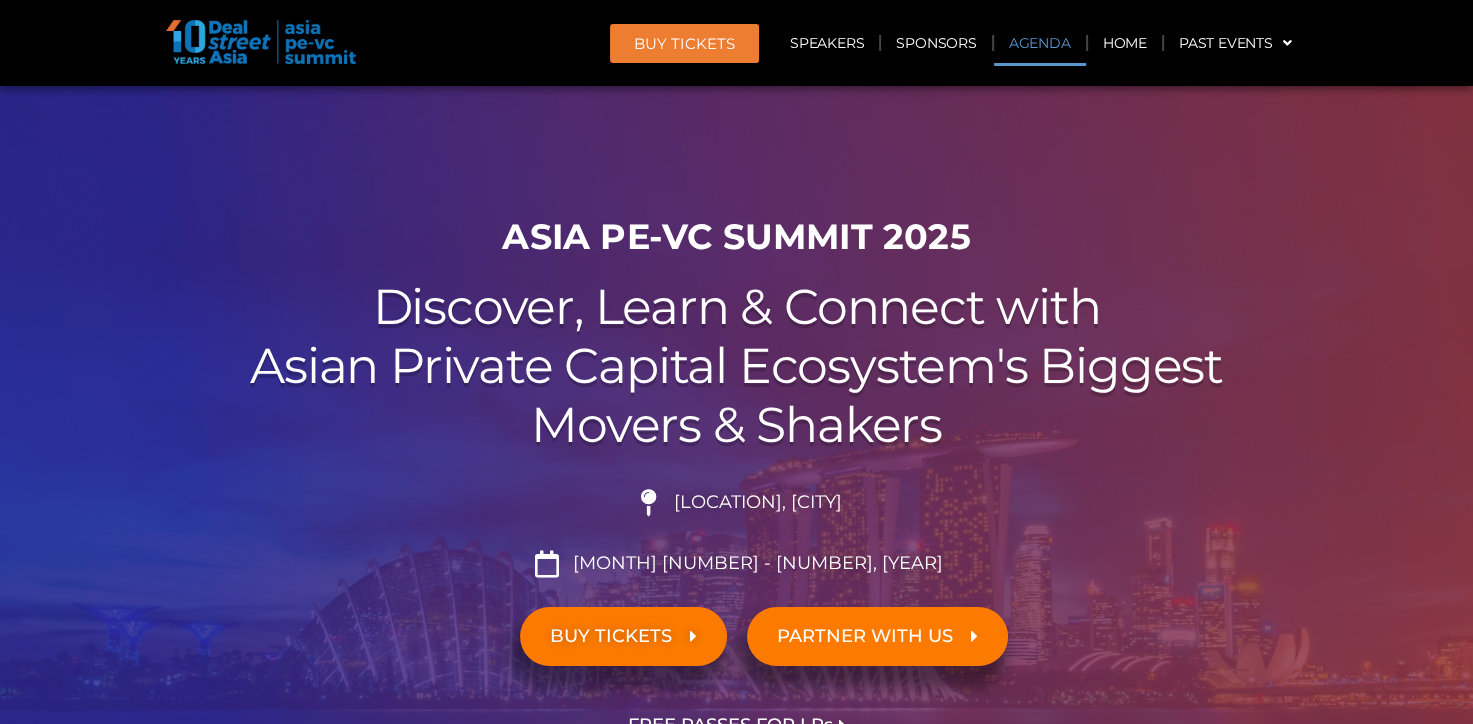 click on "Agenda" 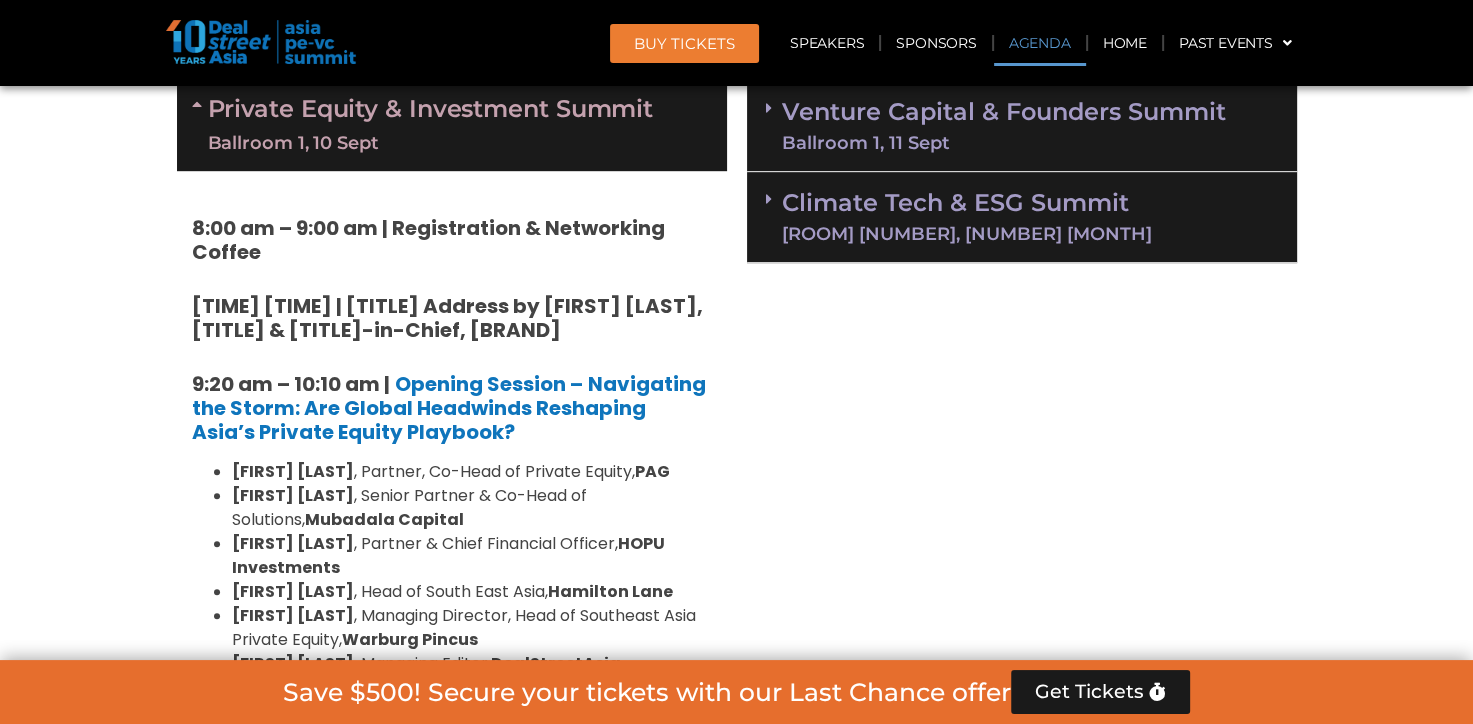 scroll, scrollTop: 1244, scrollLeft: 0, axis: vertical 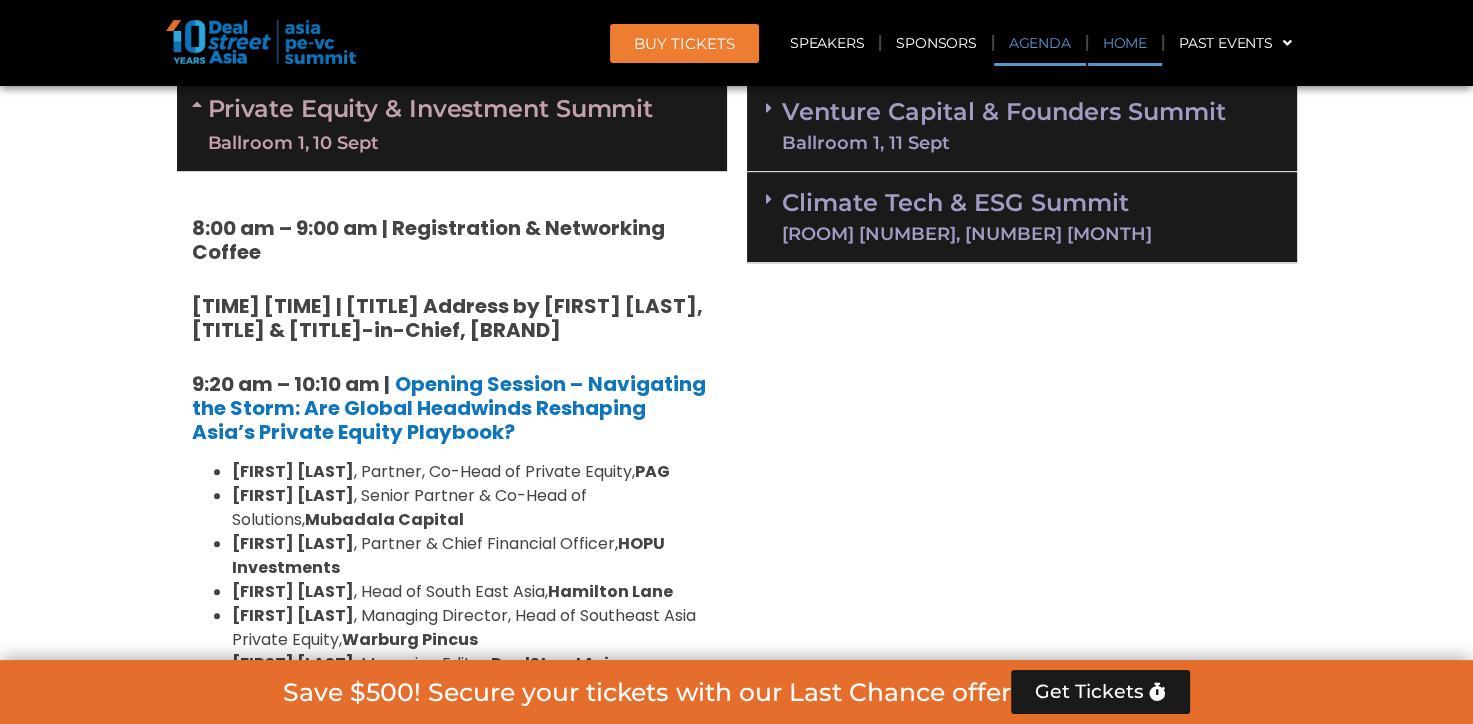 click on "Home" 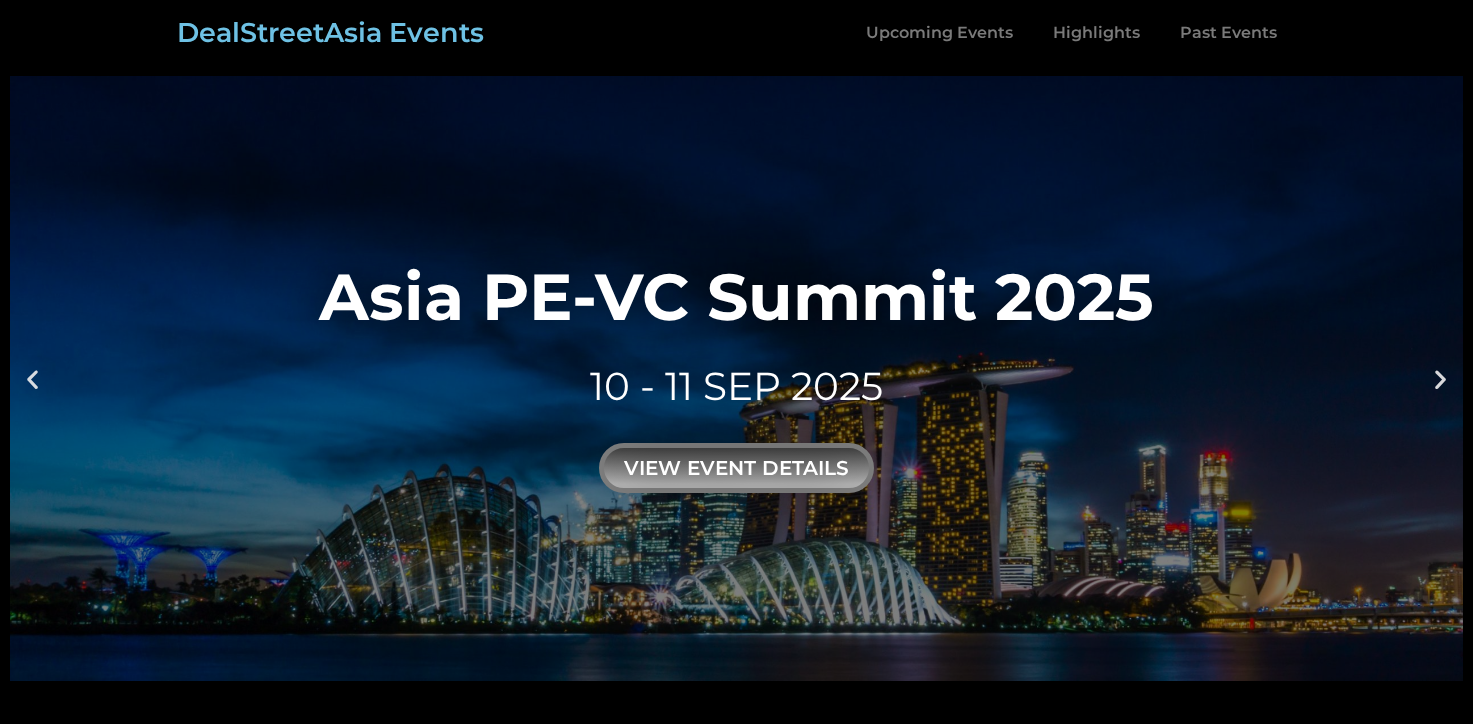 scroll, scrollTop: 0, scrollLeft: 0, axis: both 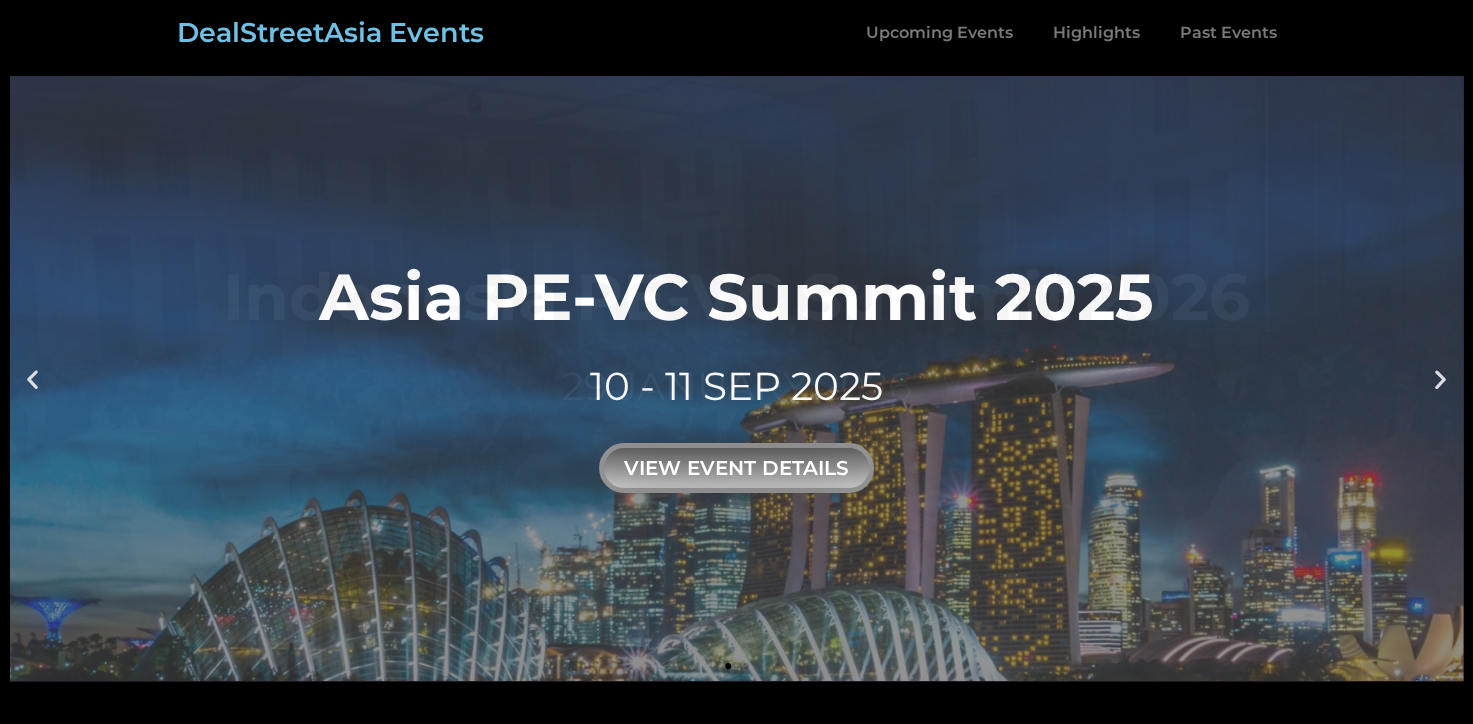 drag, startPoint x: 320, startPoint y: 292, endPoint x: 640, endPoint y: 292, distance: 320 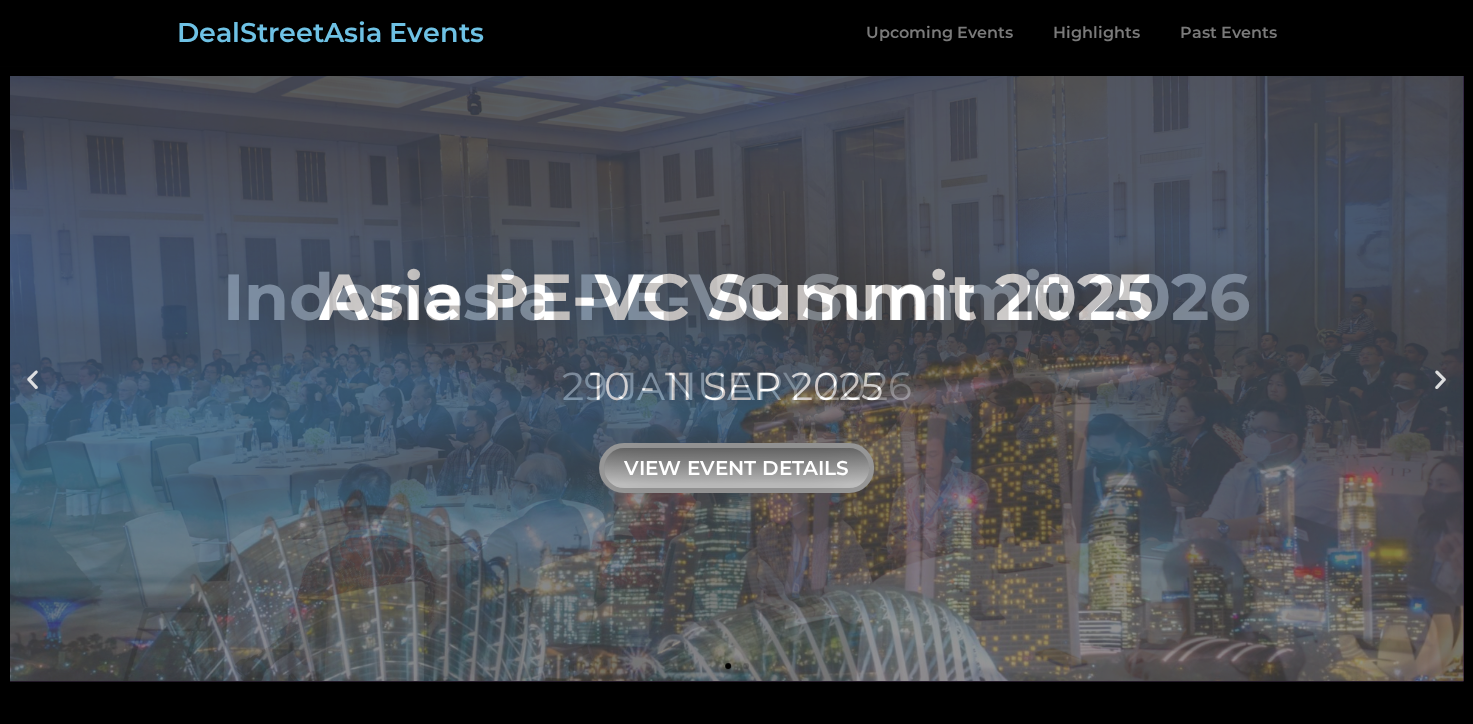 drag, startPoint x: 1296, startPoint y: 283, endPoint x: 884, endPoint y: 260, distance: 412.64148 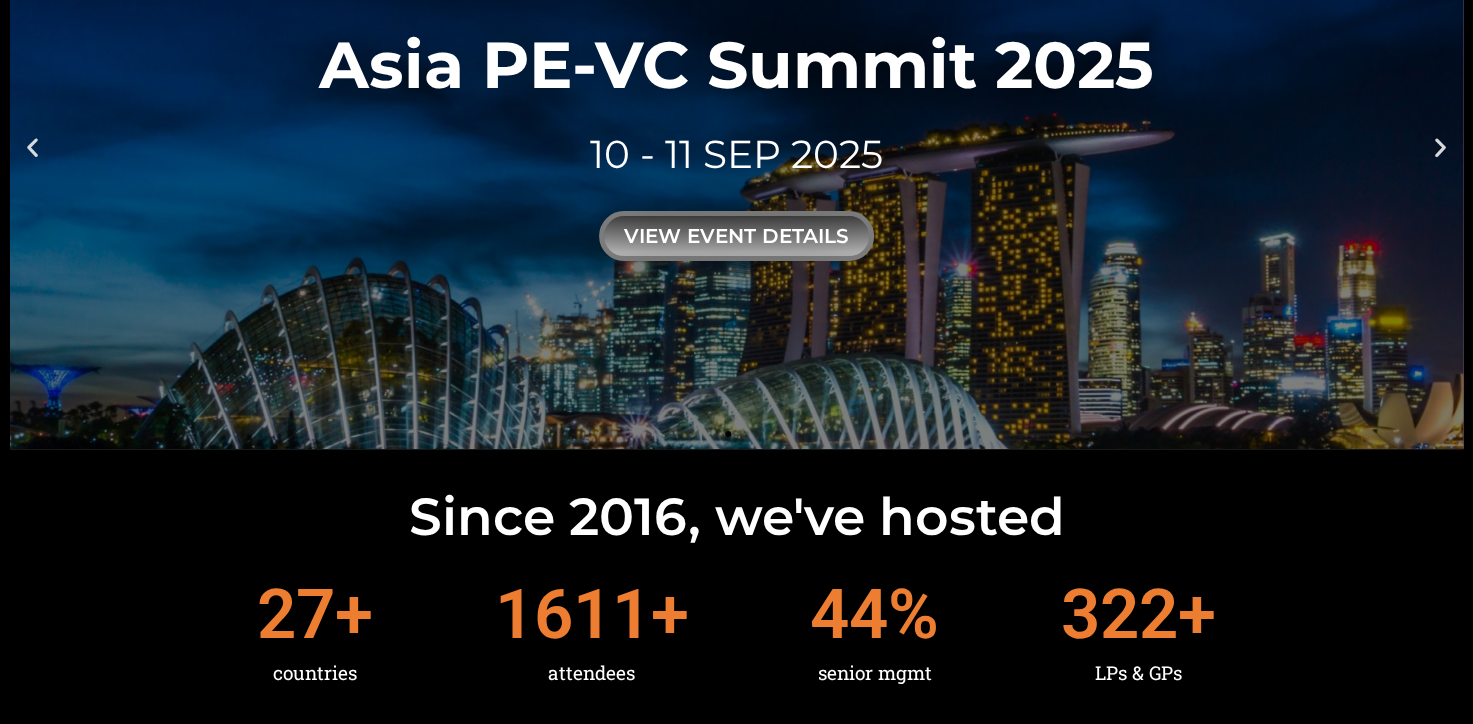 scroll, scrollTop: 252, scrollLeft: 0, axis: vertical 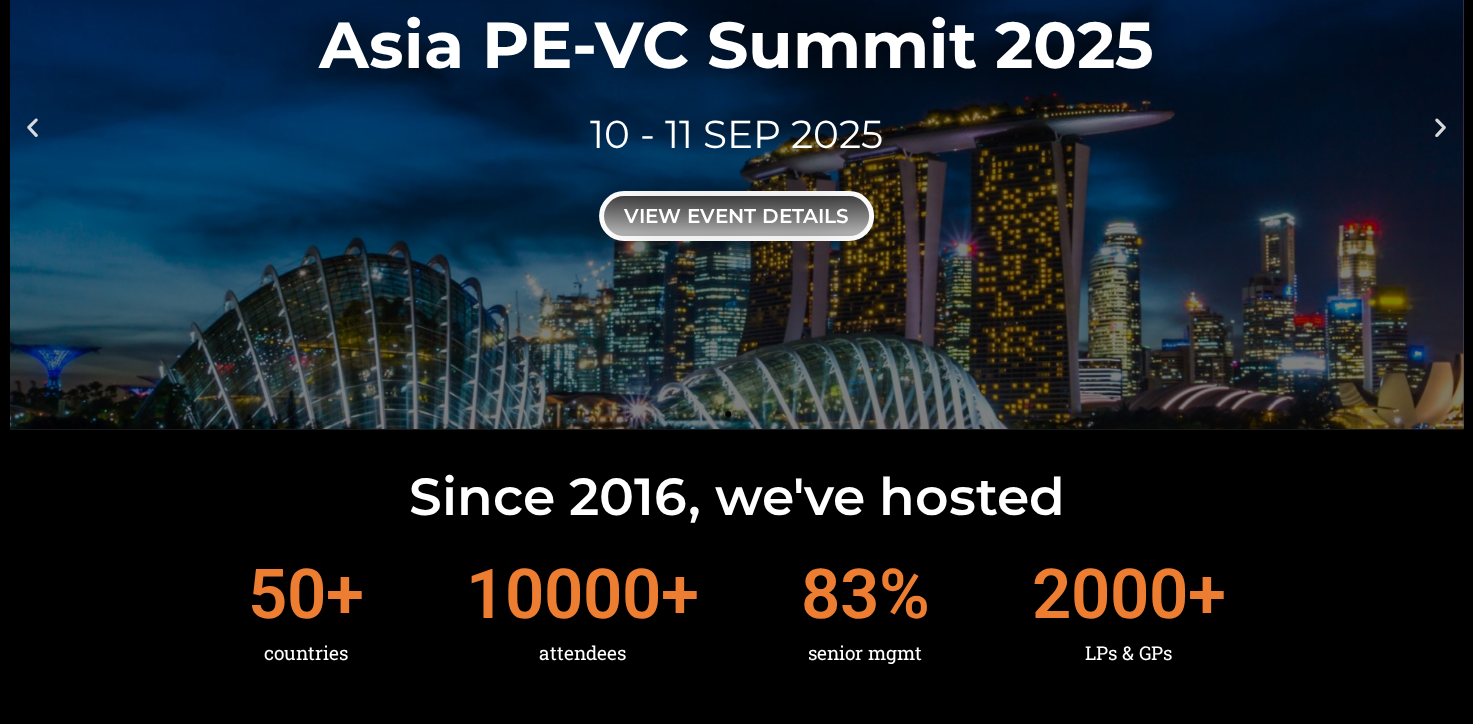 click on "view event details" at bounding box center [736, 216] 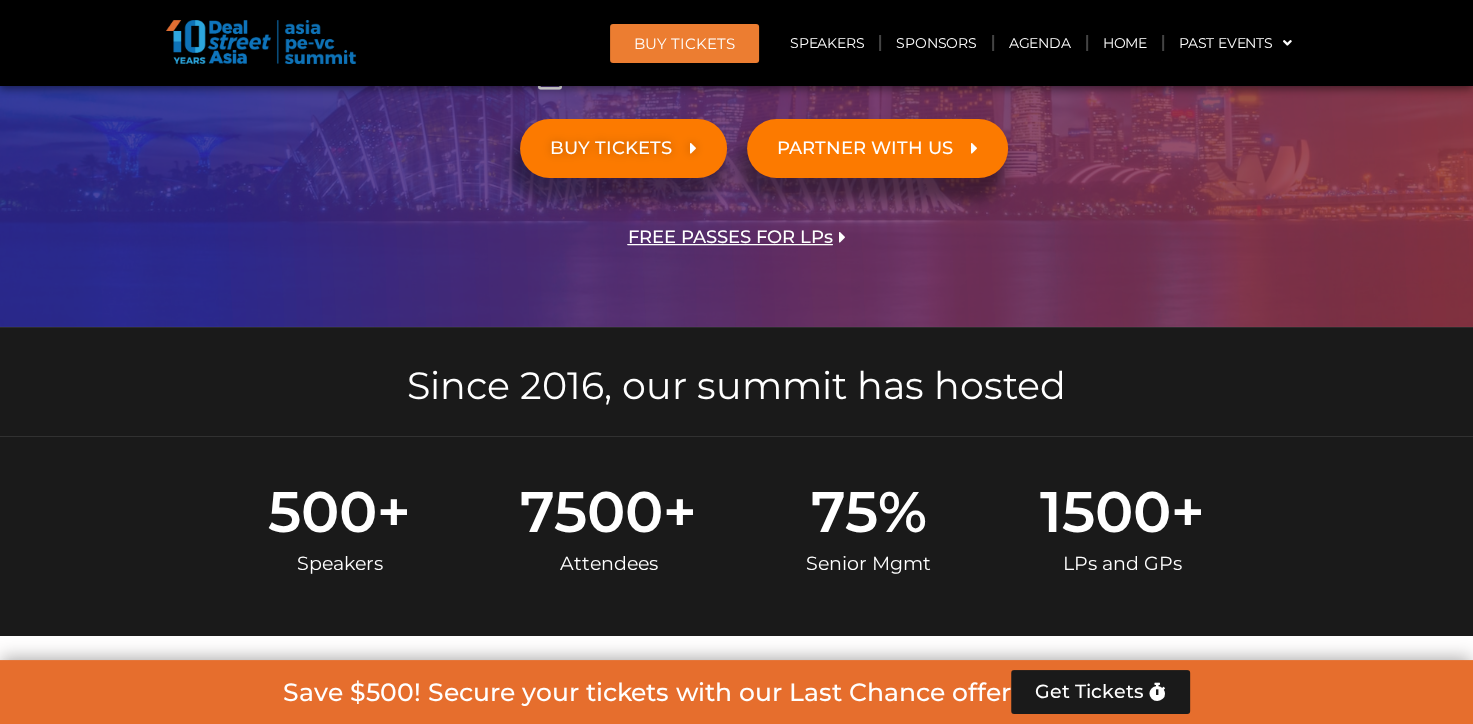 scroll, scrollTop: 360, scrollLeft: 0, axis: vertical 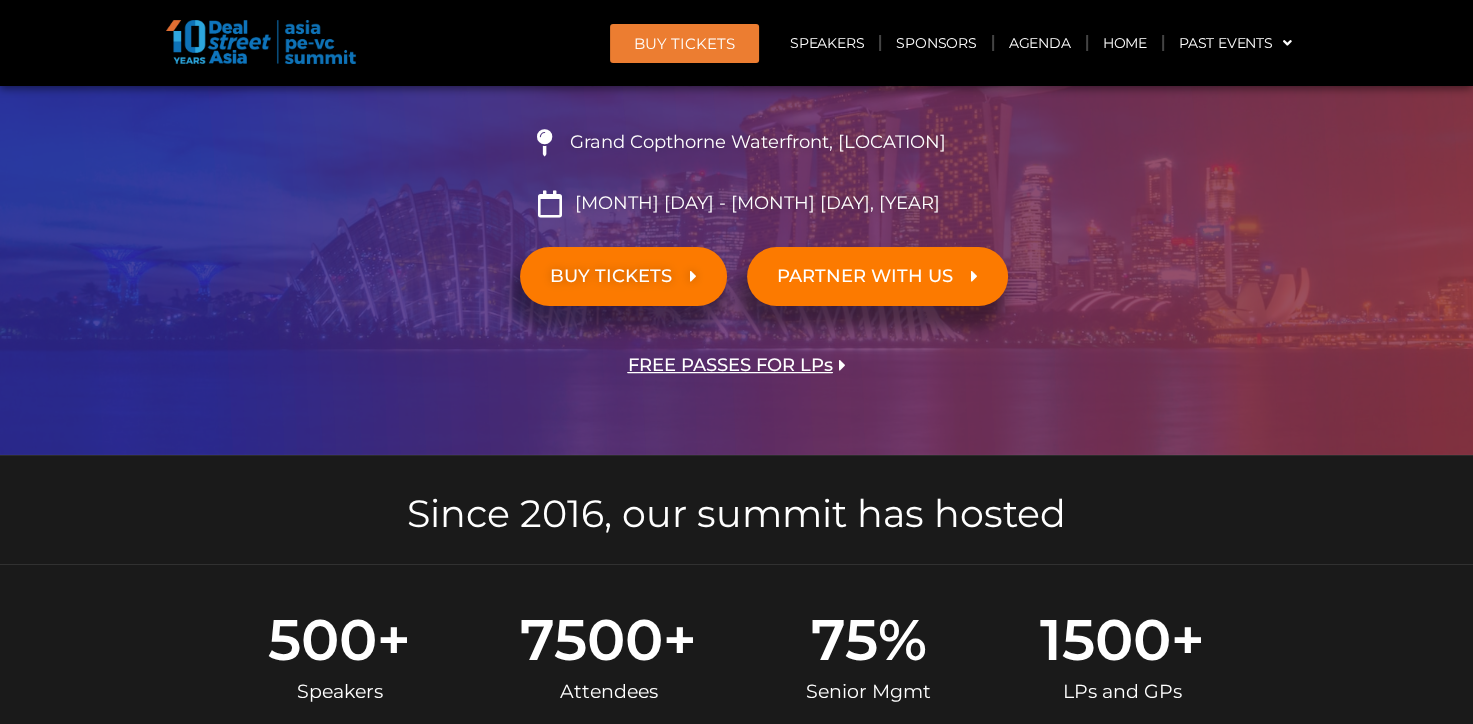 click on "BUY TICKETS" at bounding box center [623, 276] 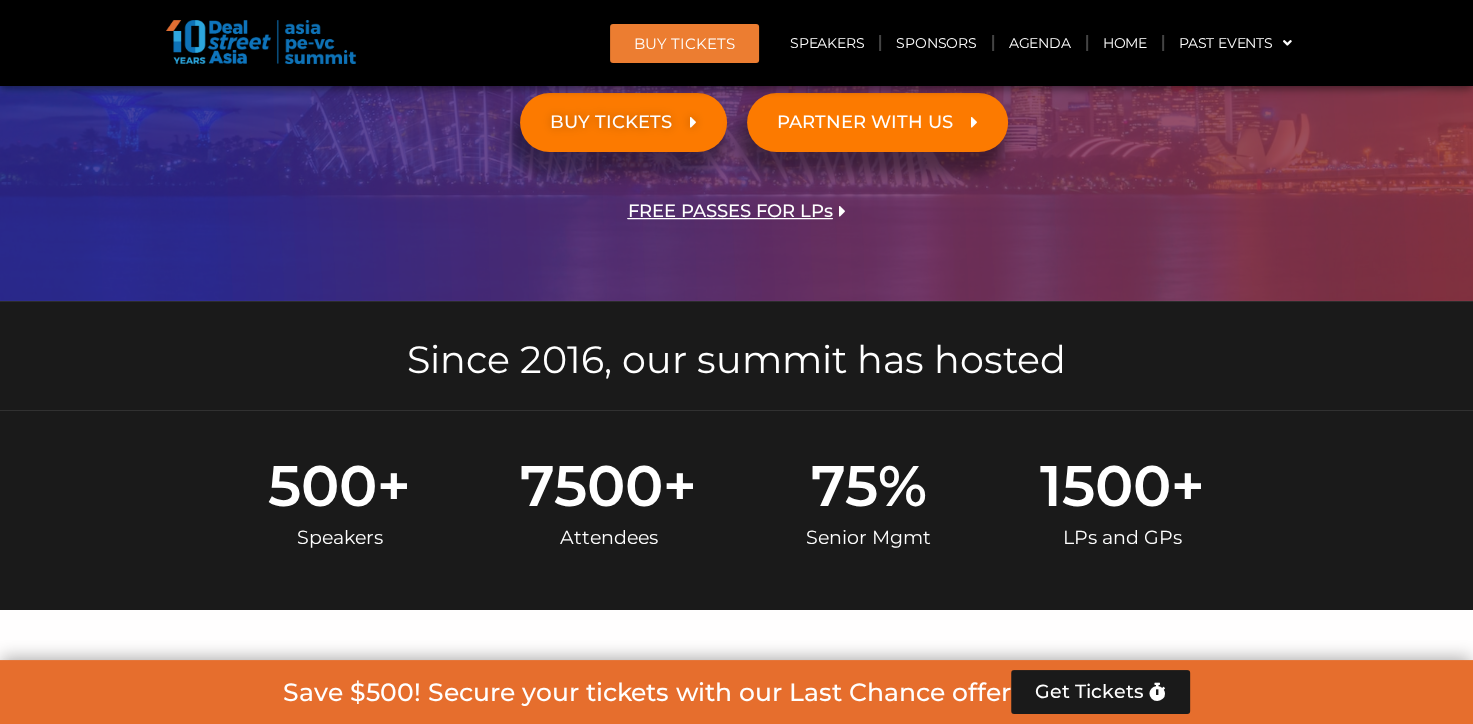 scroll, scrollTop: 0, scrollLeft: 0, axis: both 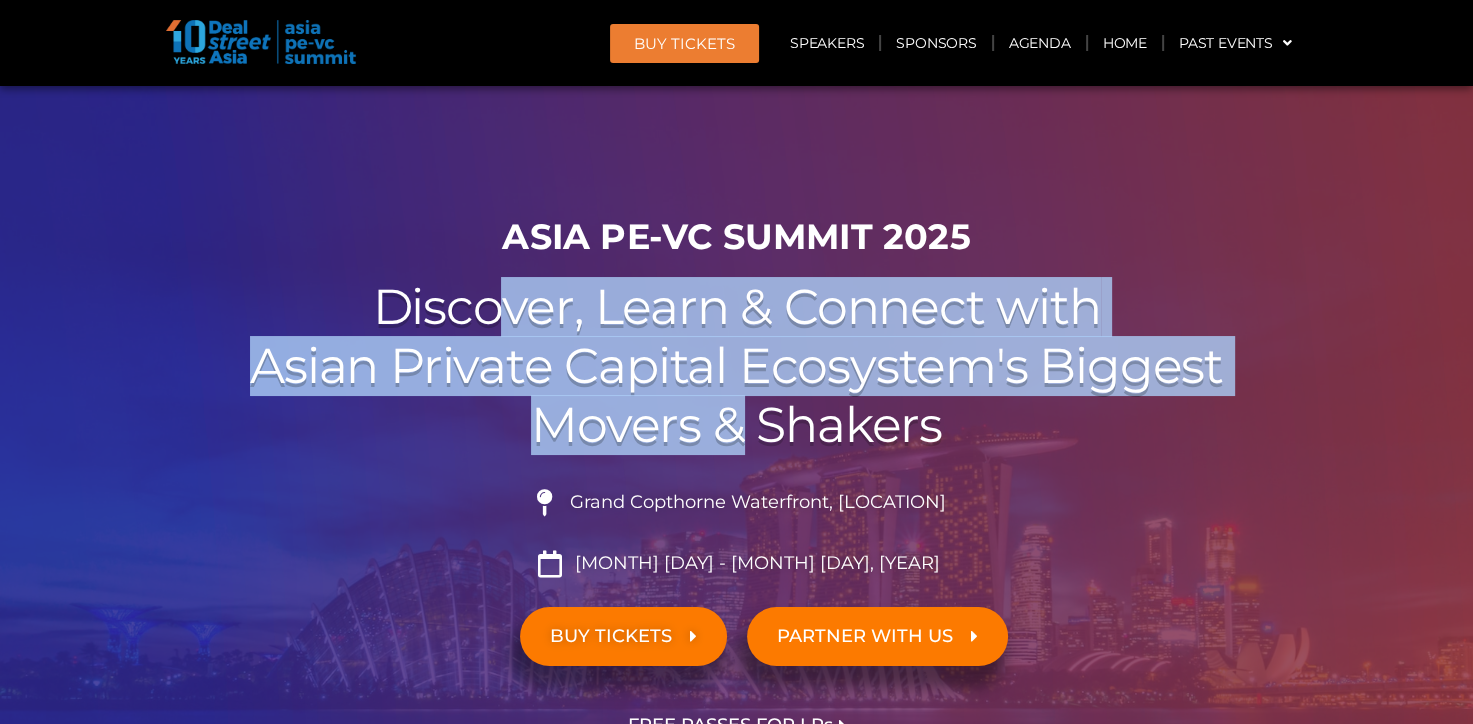 drag, startPoint x: 511, startPoint y: 294, endPoint x: 730, endPoint y: 410, distance: 247.82454 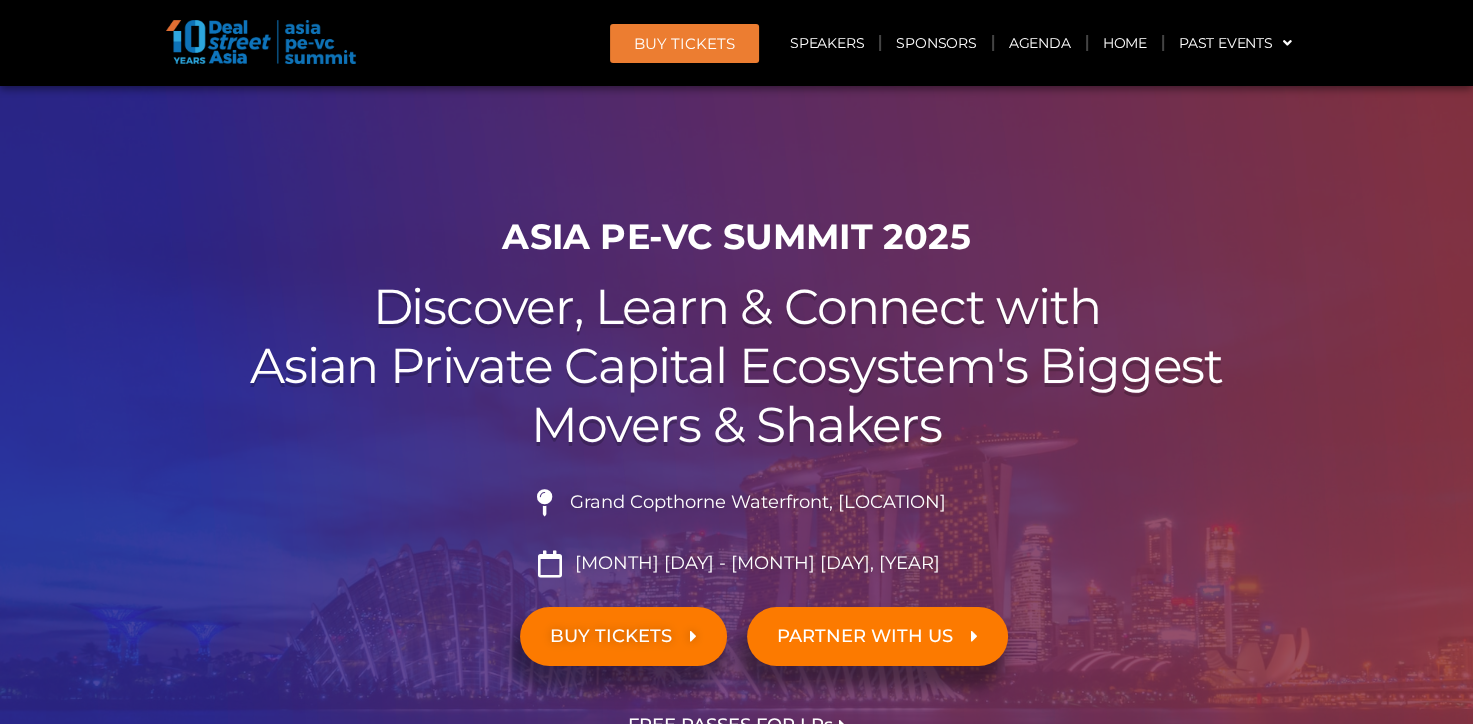 click on "Discover, Learn & Connect with Asian Private Capital Ecosystem's Biggest Movers & Shakers" at bounding box center (737, 366) 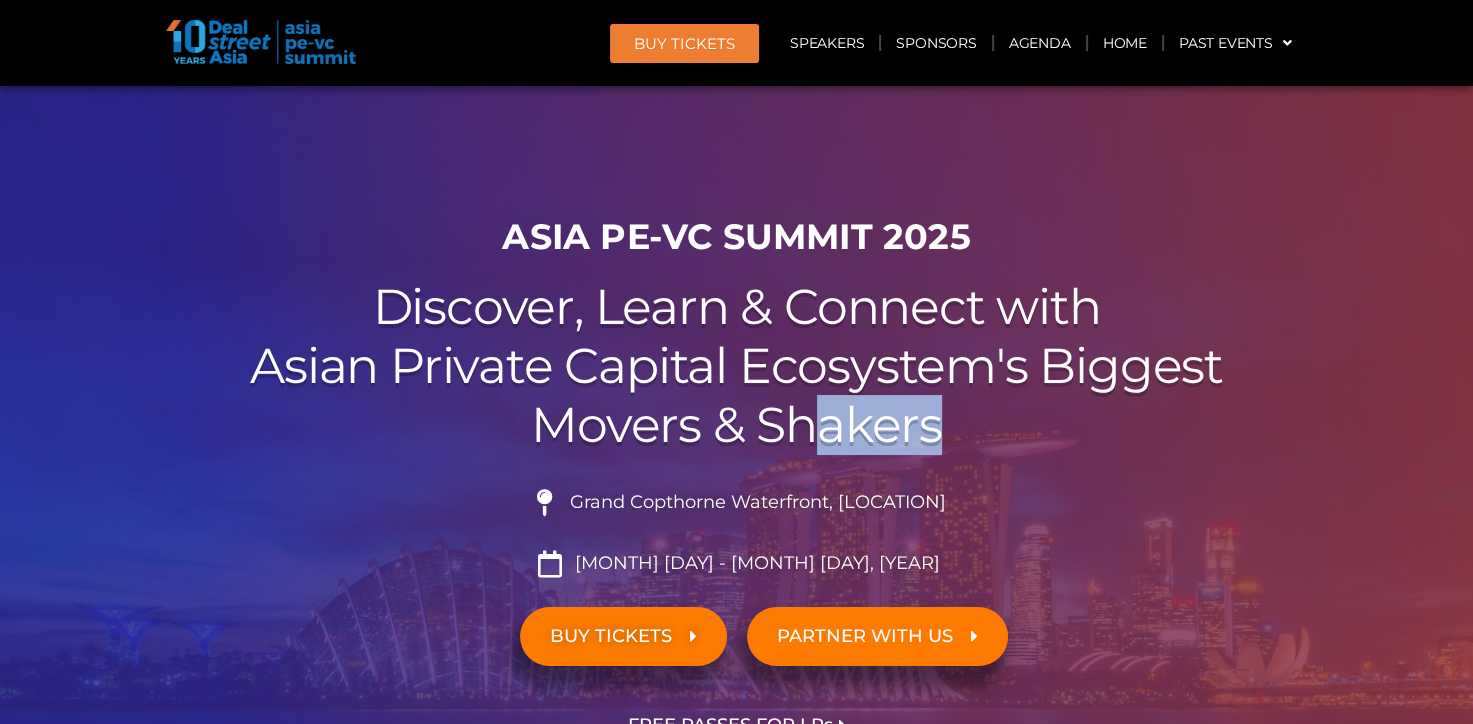 drag, startPoint x: 954, startPoint y: 436, endPoint x: 812, endPoint y: 412, distance: 144.01389 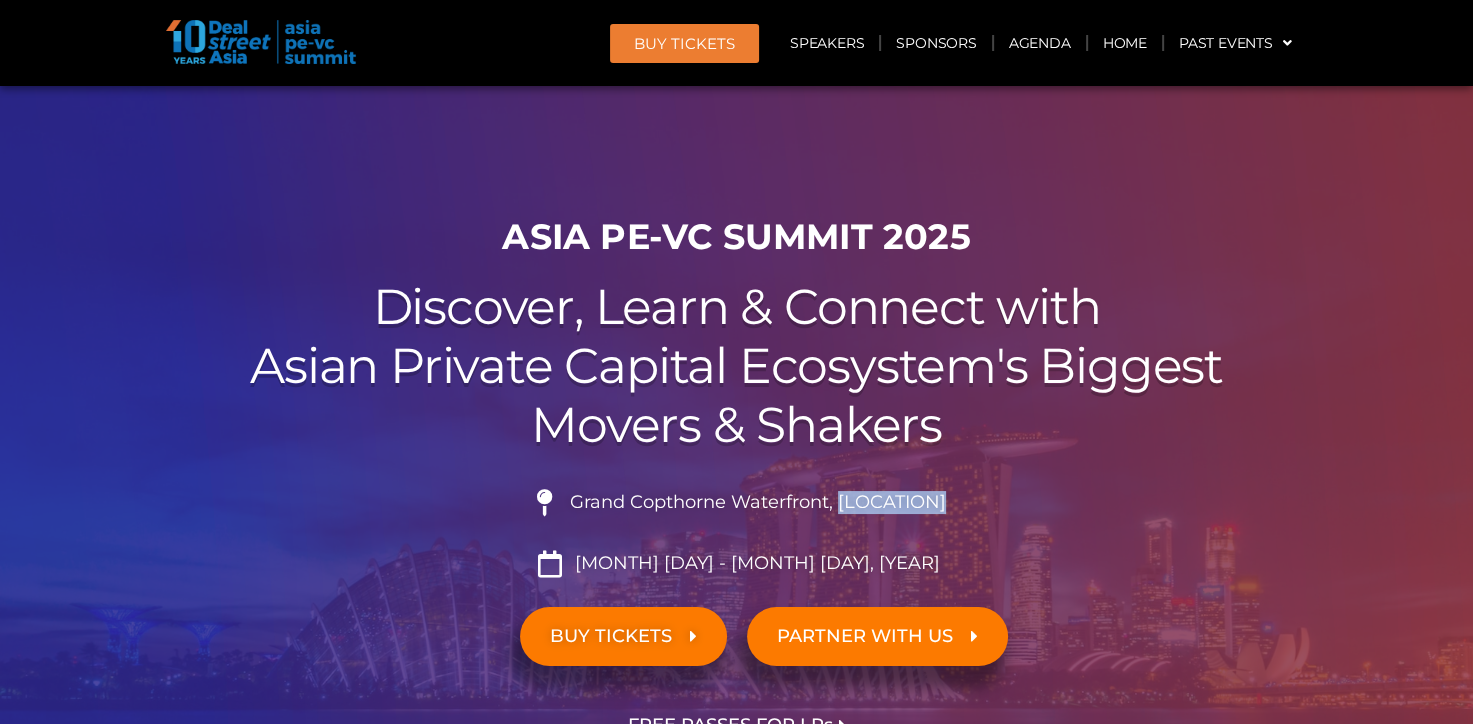 drag, startPoint x: 943, startPoint y: 500, endPoint x: 847, endPoint y: 502, distance: 96.02083 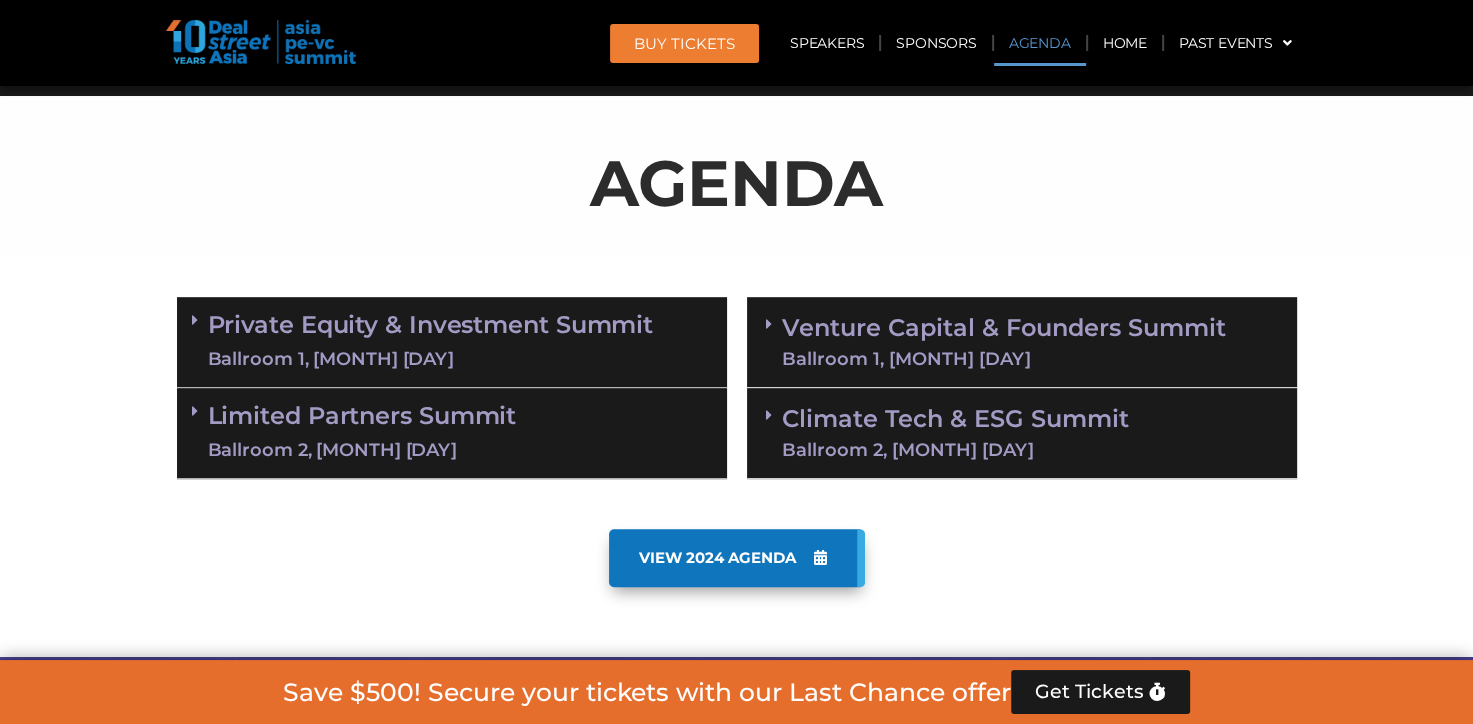 scroll, scrollTop: 1027, scrollLeft: 0, axis: vertical 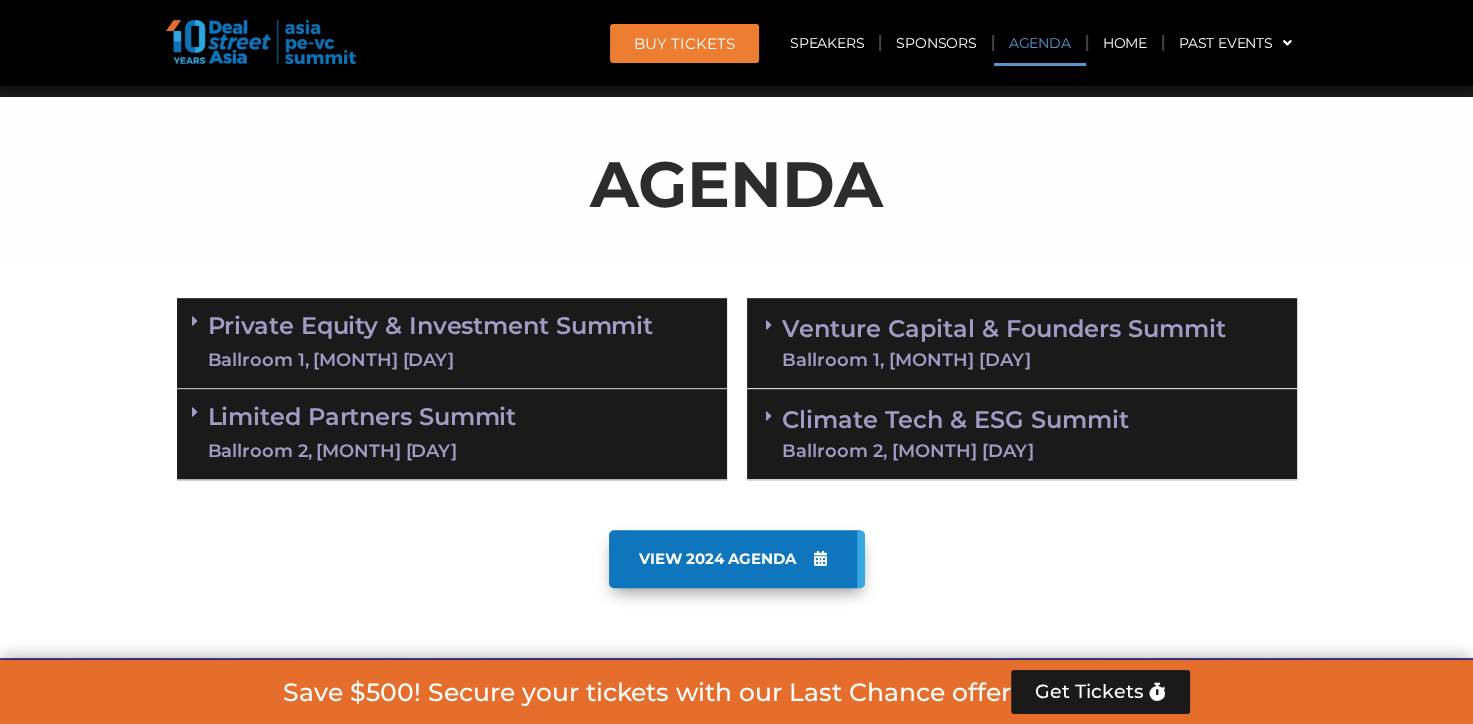 drag, startPoint x: 640, startPoint y: 384, endPoint x: 431, endPoint y: 340, distance: 213.58136 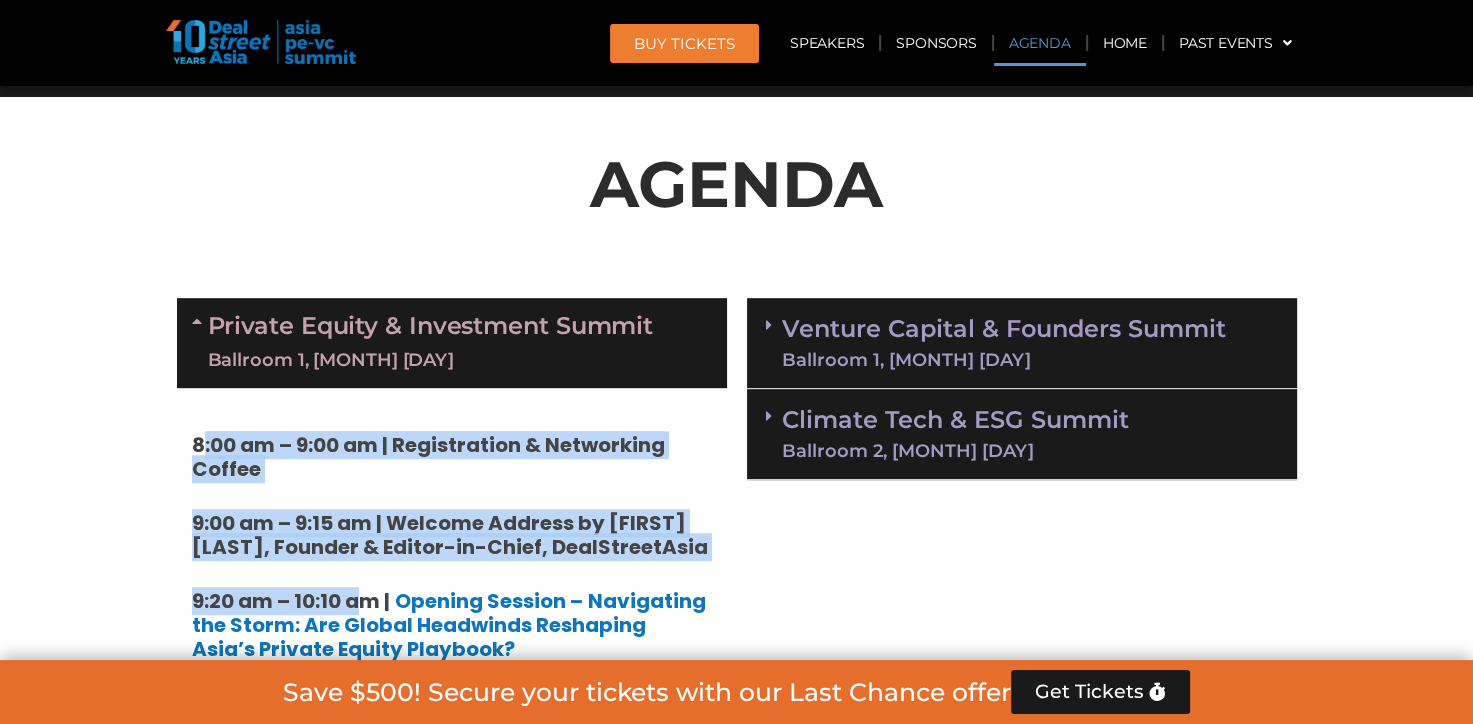 drag, startPoint x: 205, startPoint y: 440, endPoint x: 349, endPoint y: 621, distance: 231.29419 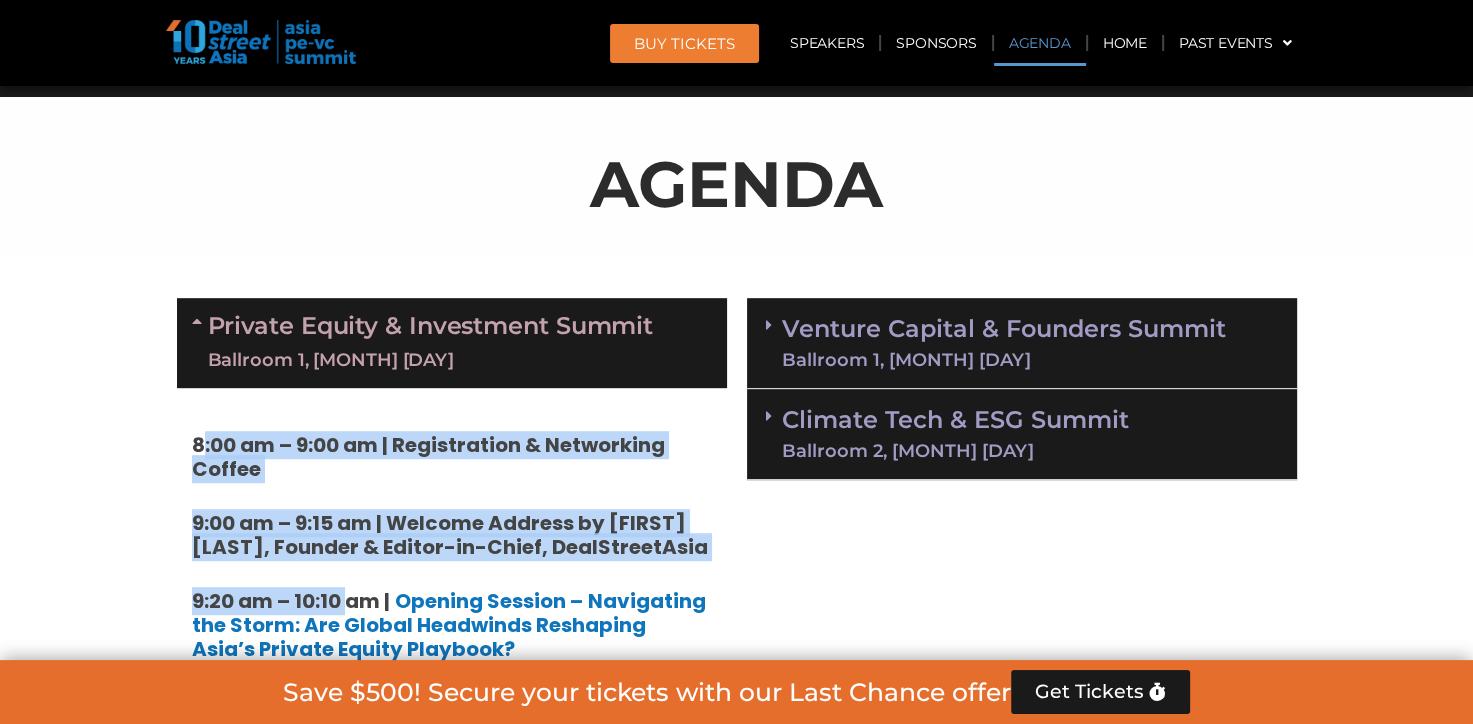 click on "[TIME] am – [TIME] am | Registration & Networking Coffee
[TIME] am – [TIME] am | Welcome Address by [FIRST] [LAST], Founder & Editor-in-Chief, DealStreetAsia
[TIME] – [TIME] am |   Opening Session –   Navigating the Storm: Are Global Headwinds Reshaping Asia’s Private Equity Playbook?
[FIRST] [LAST] , Partner, Co-Head of Private Equity, PAG
[FIRST] [LAST] , Senior Partner & Co-Head of Solutions, Mubadala Capital
[FIRST] [LAST] , Partner & Chief Financial Officer, HOPU Investments
[FIRST] [LAST] , Head of South East Asia, Hamilton Lane
[FIRST] [LAST] , Managing Director, Head of Southeast Asia Private Equity, Warburg Pincus
[FIRST] [LAST] , Managing Editor, DealStreetAsia [Moderator]
[TIME] am – [TIME] am | Networking Coffee Break
[TIME] am – [TIME] am |  A Region Recalibrated: How Southeast Asia’s GPs Are Navigating a Changed Private Equity Landscape
[FIRST] [LAST] , Managing Director, Private Equity, SeaTown Holdings International
[FIRST] [LAST] , Managing Director," at bounding box center [452, 1894] 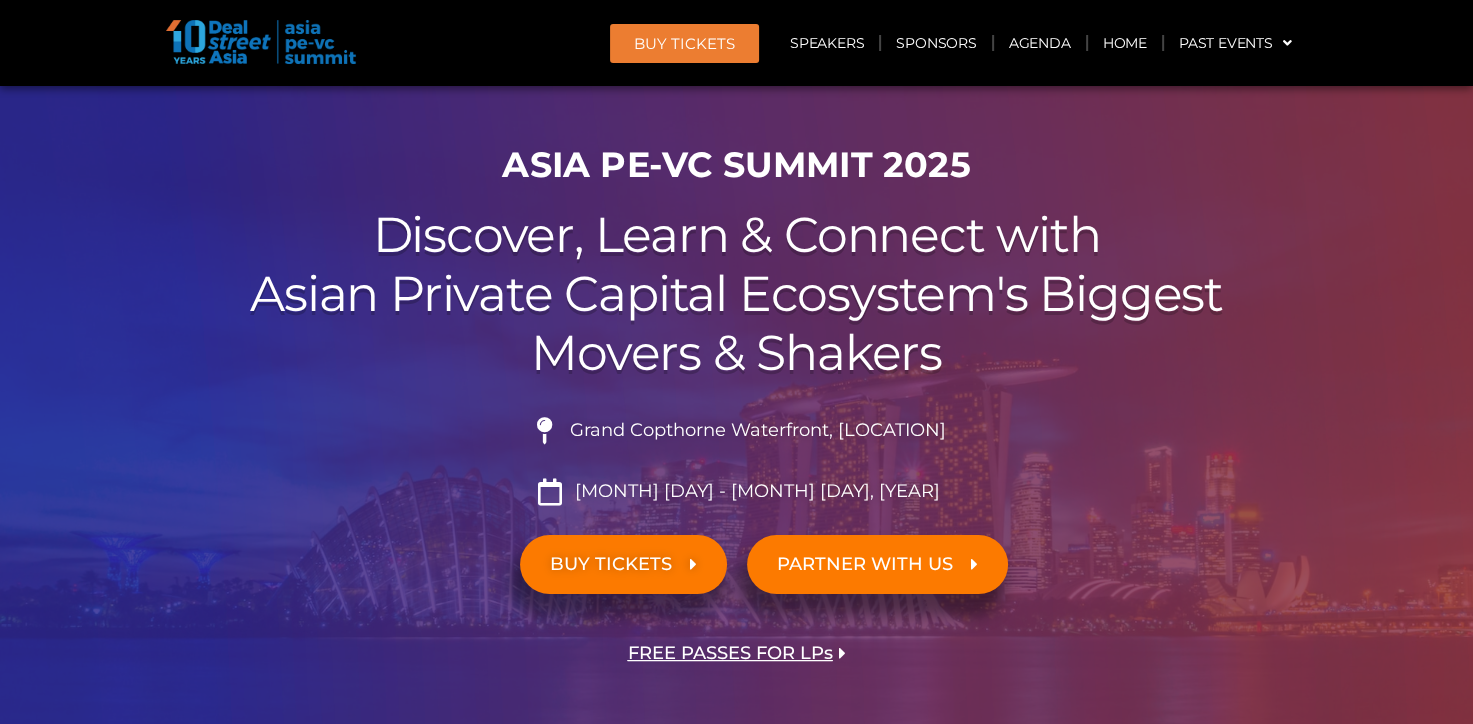 scroll, scrollTop: 0, scrollLeft: 0, axis: both 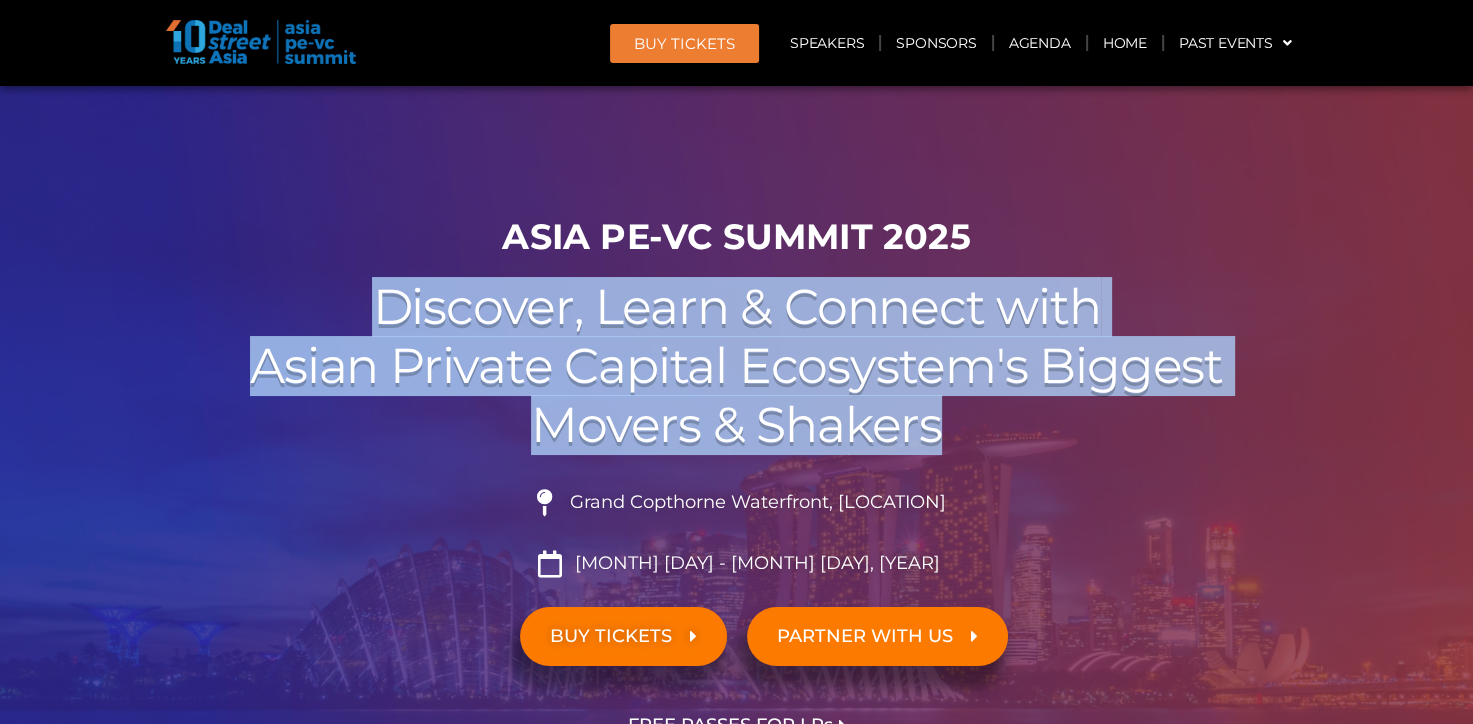drag, startPoint x: 943, startPoint y: 427, endPoint x: 380, endPoint y: 306, distance: 575.8559 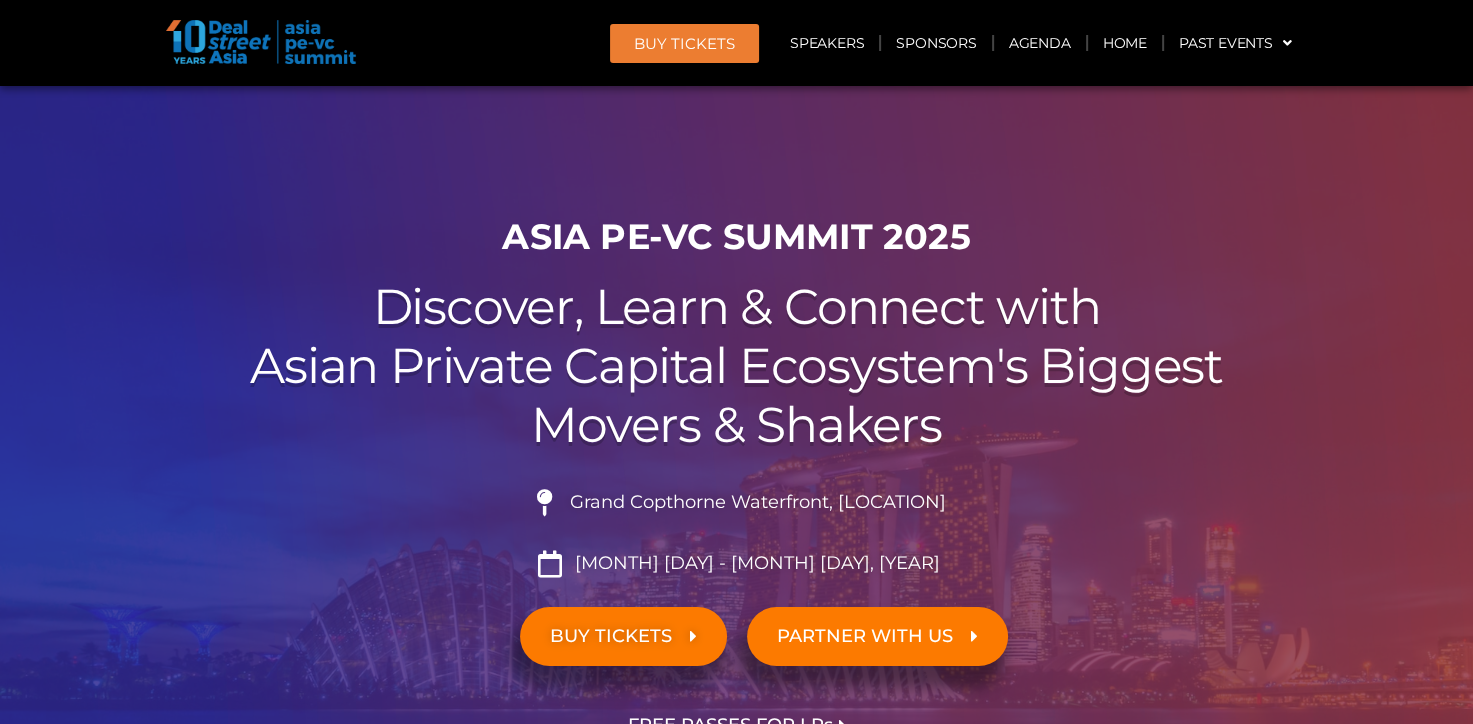 click at bounding box center (736, 450) 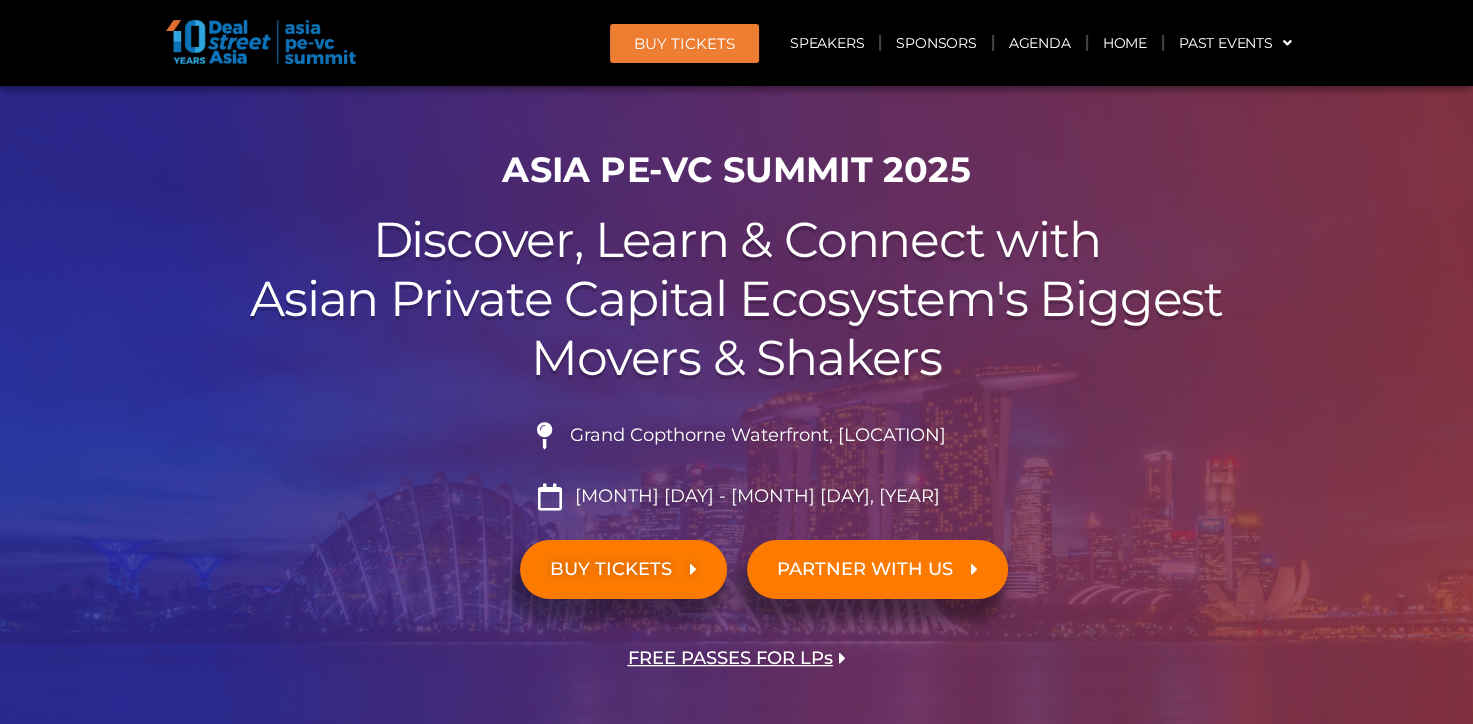 scroll, scrollTop: 0, scrollLeft: 0, axis: both 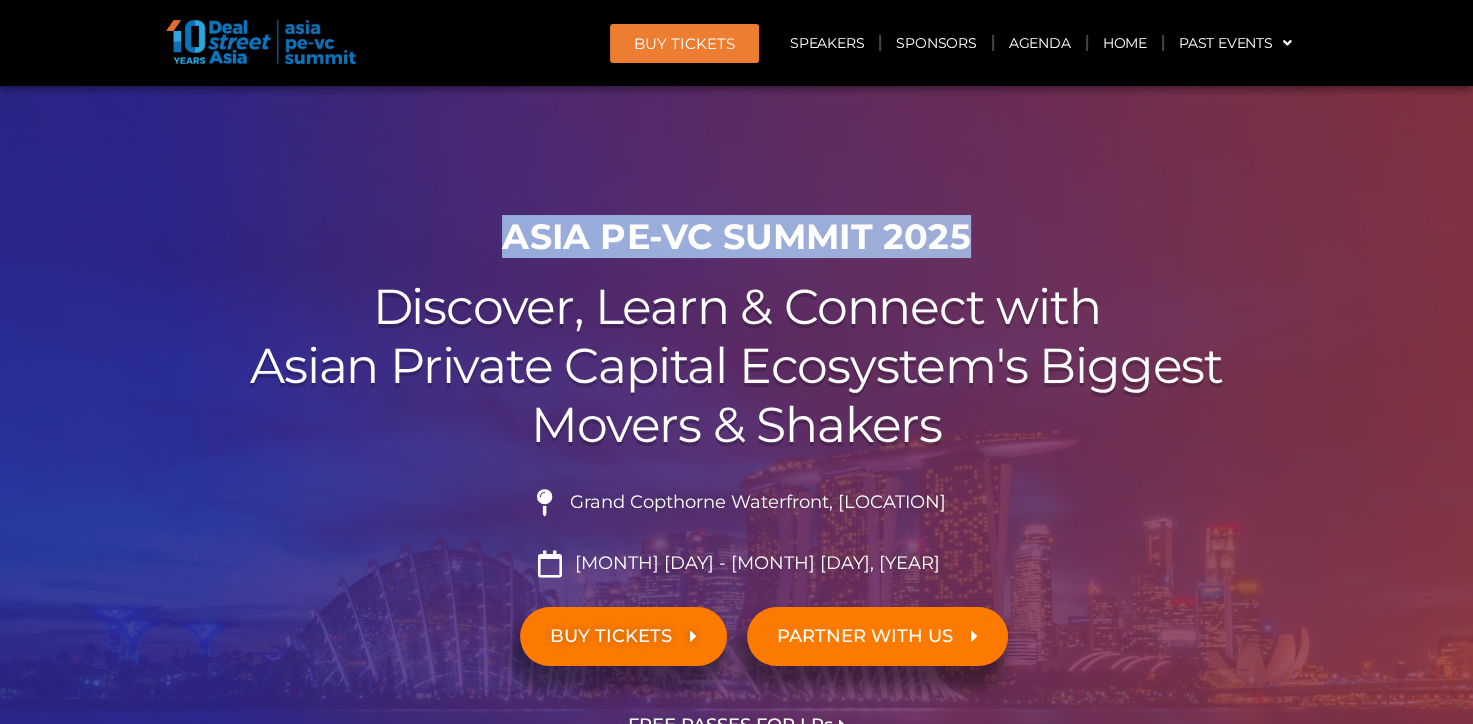 drag, startPoint x: 500, startPoint y: 236, endPoint x: 972, endPoint y: 241, distance: 472.0265 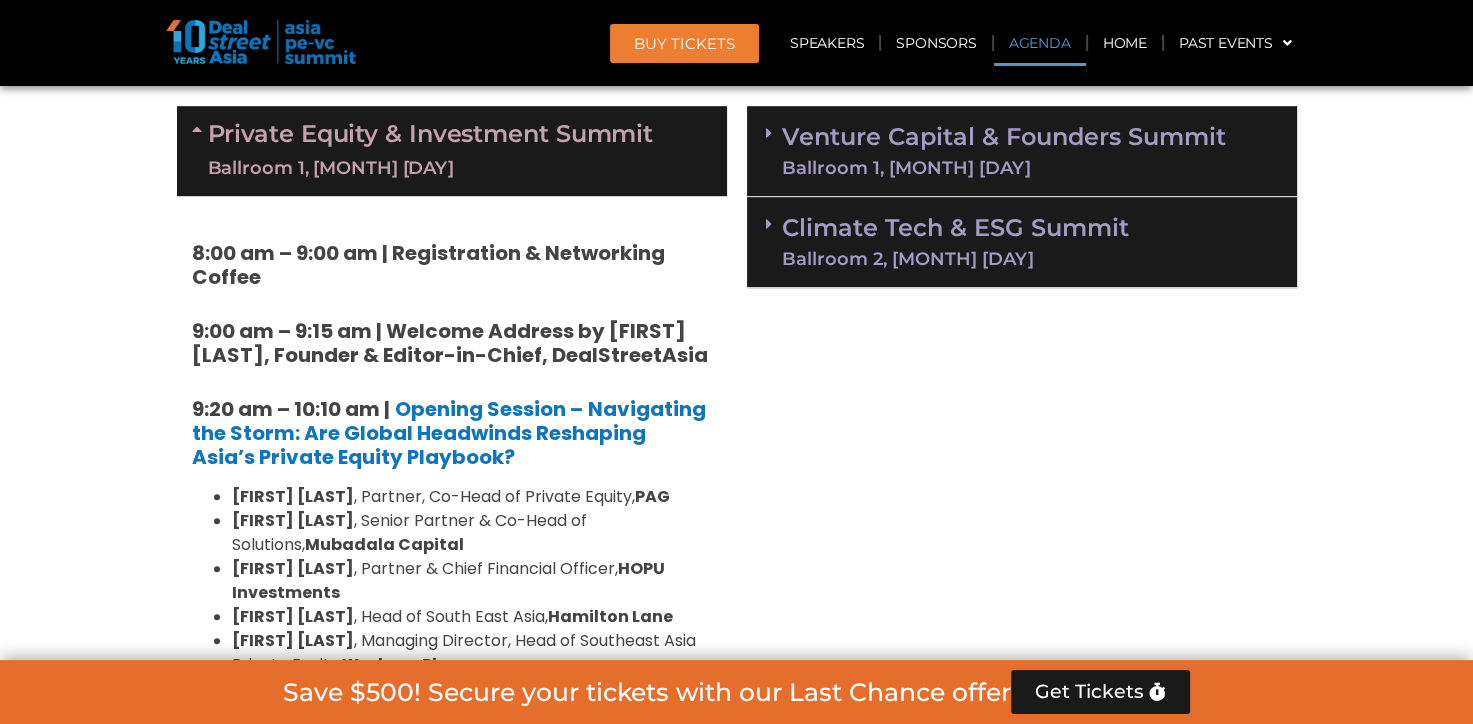scroll, scrollTop: 1216, scrollLeft: 0, axis: vertical 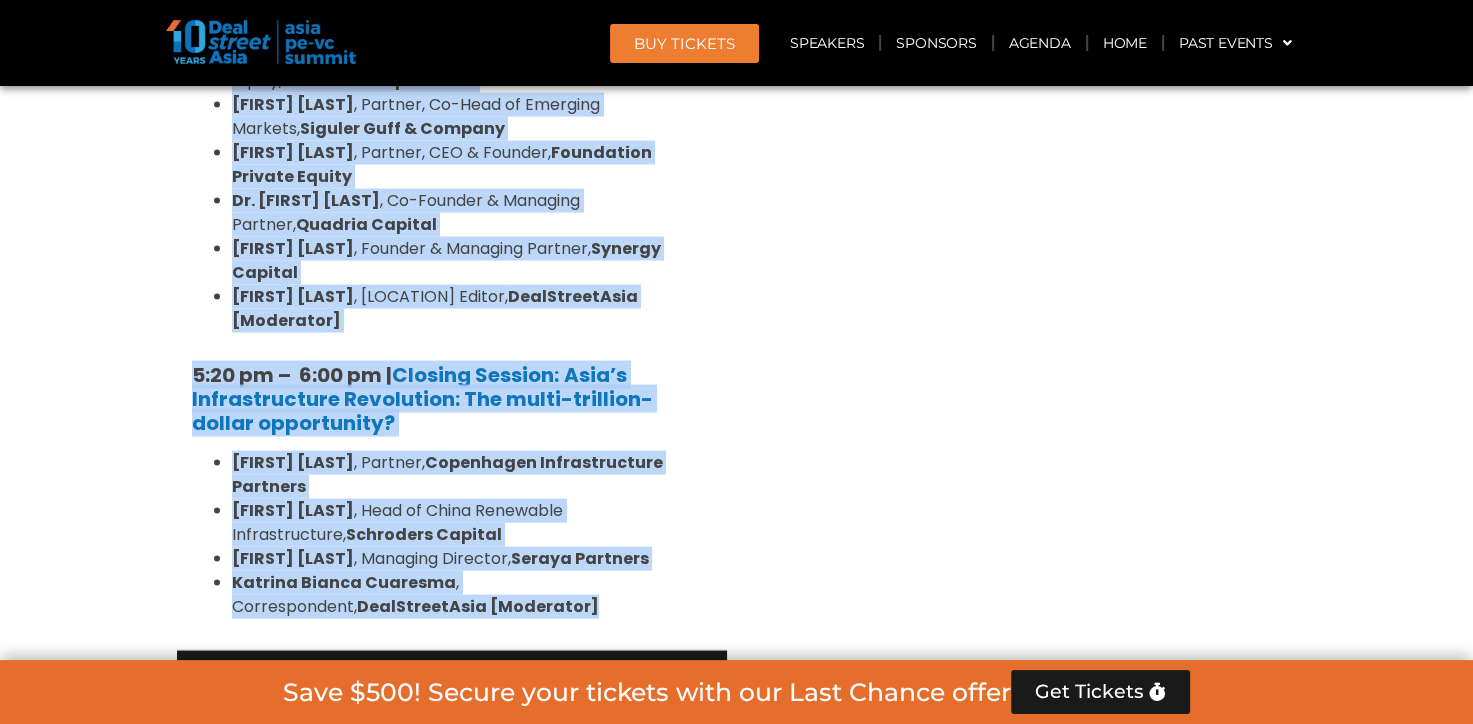drag, startPoint x: 187, startPoint y: 246, endPoint x: 420, endPoint y: 496, distance: 341.74405 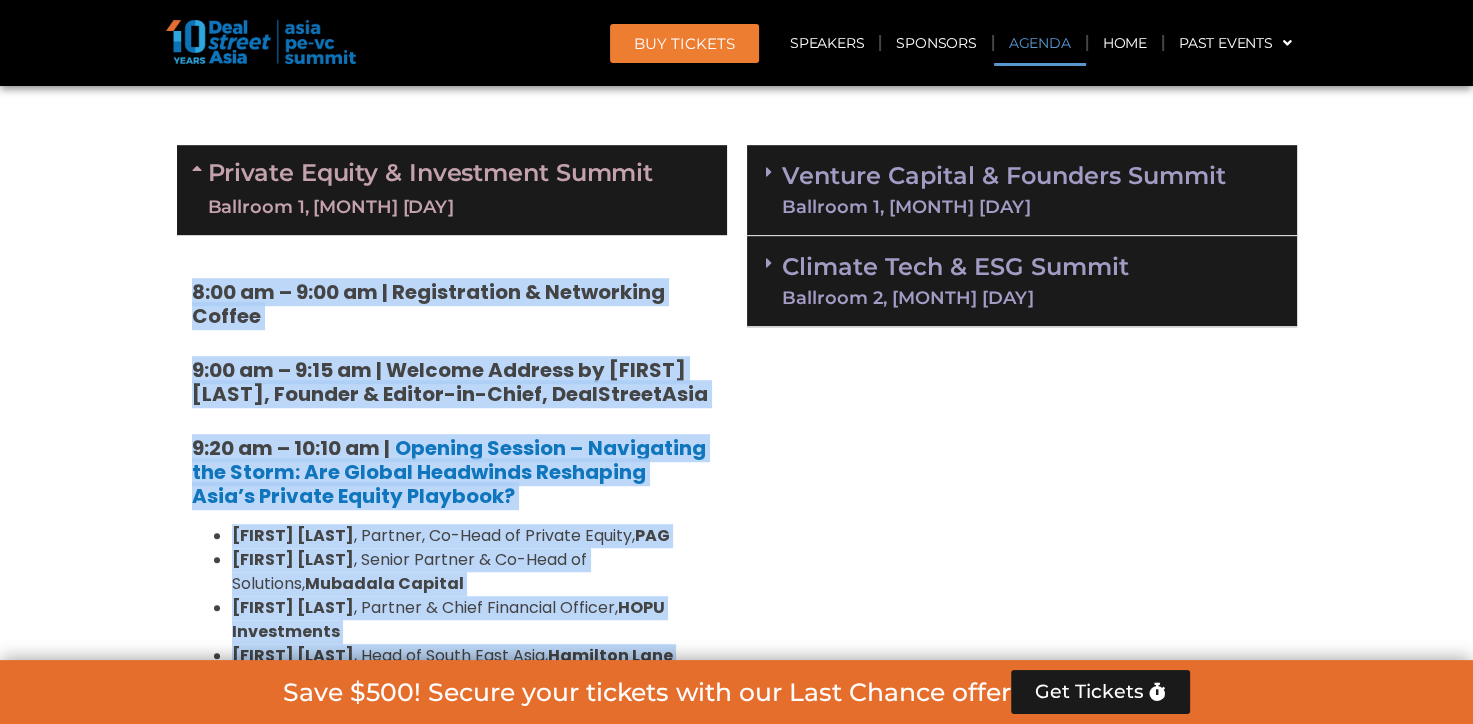 click on "Venture Capital & Founders​ Summit  Ballroom 1, 11 Sept
Opening Keynote: Indonesia rising – Can Danantara’s sovereign capital strategy transform Southeast [LOCATION]’s investment landscape?
[FIRST] [LAST] , Chief Investment Officer,  Danantara
In conversation with  [FIRST] [LAST] , Founder & Editor-in-Chief,  DealStreetAsia
Fireside chat: Asia VC – Decoding investment strategies for next wave of growth
[FIRST] [LAST] , Founding Partner,  Accel
[FIRST] [LAST] , Senior Managing Partner,  Granite Asia
In conversation with  [FIRST] [LAST] , Correspondent,  DealStreetAsia [Moderator]
Why SE [LOCATION] Venture Capital Is Still Worth the Bet: LP & GP Perspectives
[FIRST] [LAST] , Partner,  Adams Street Partners
[FIRST] [LAST] , Head of Venture Capital and Disruptive Technology Investments, East Asia & Pacific,  IFC
[FIRST] [LAST],  Co-Founder and Managing Partner," at bounding box center (1022, 236) 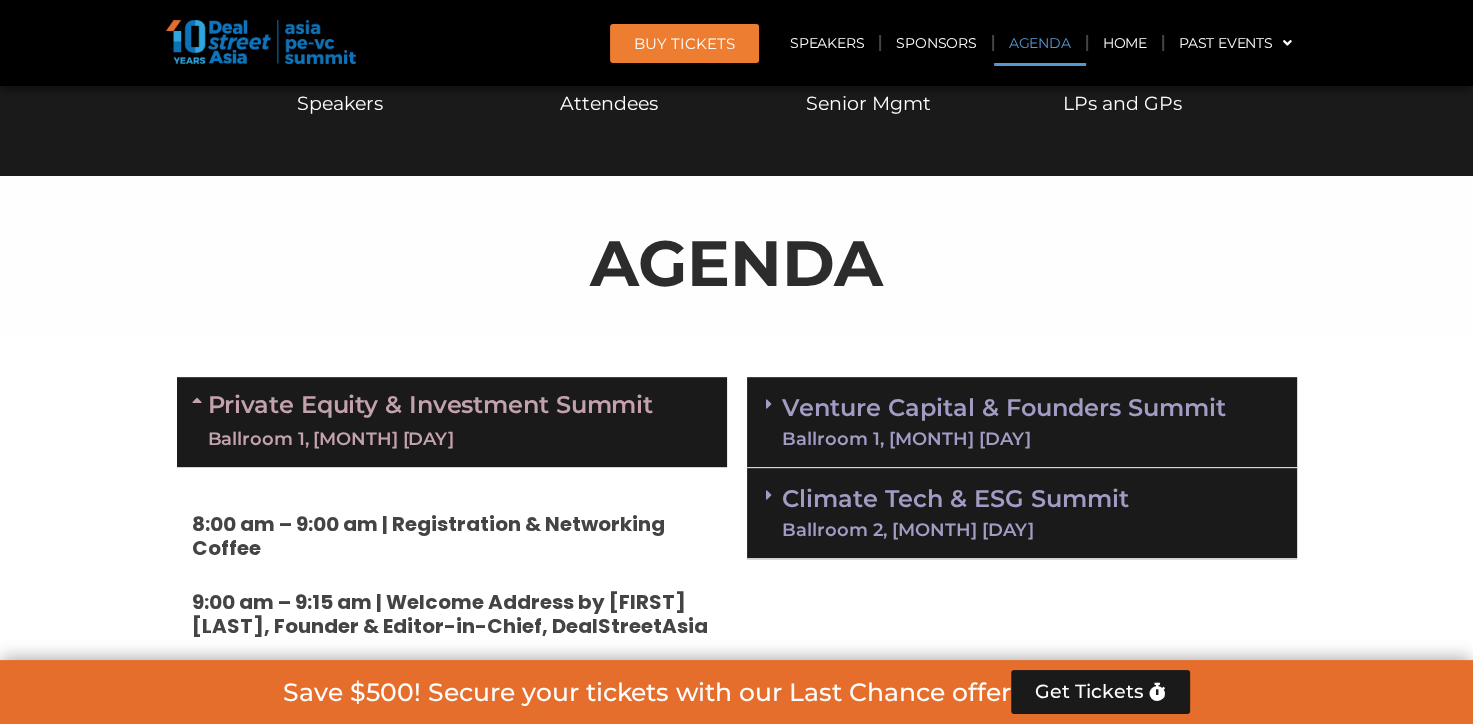 click on "AGENDA" at bounding box center [737, 256] 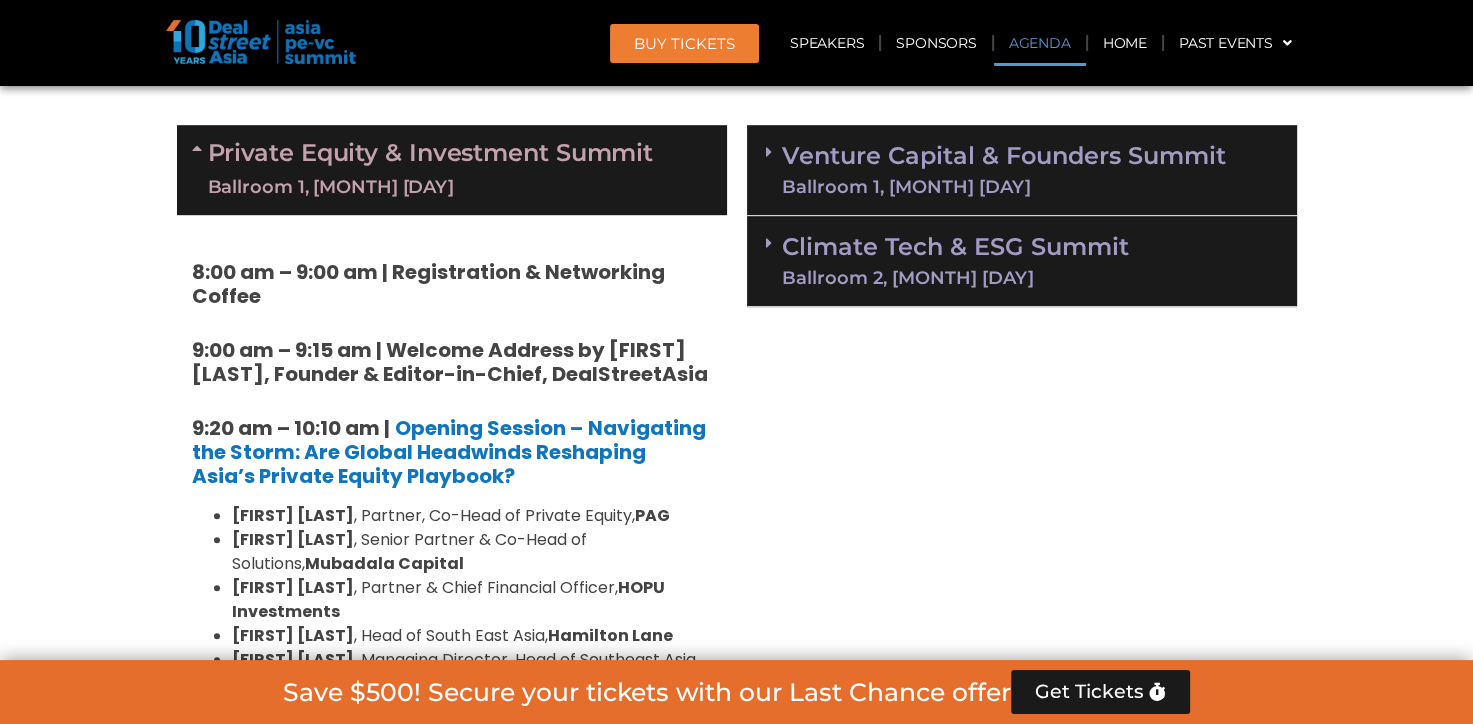 scroll, scrollTop: 1203, scrollLeft: 0, axis: vertical 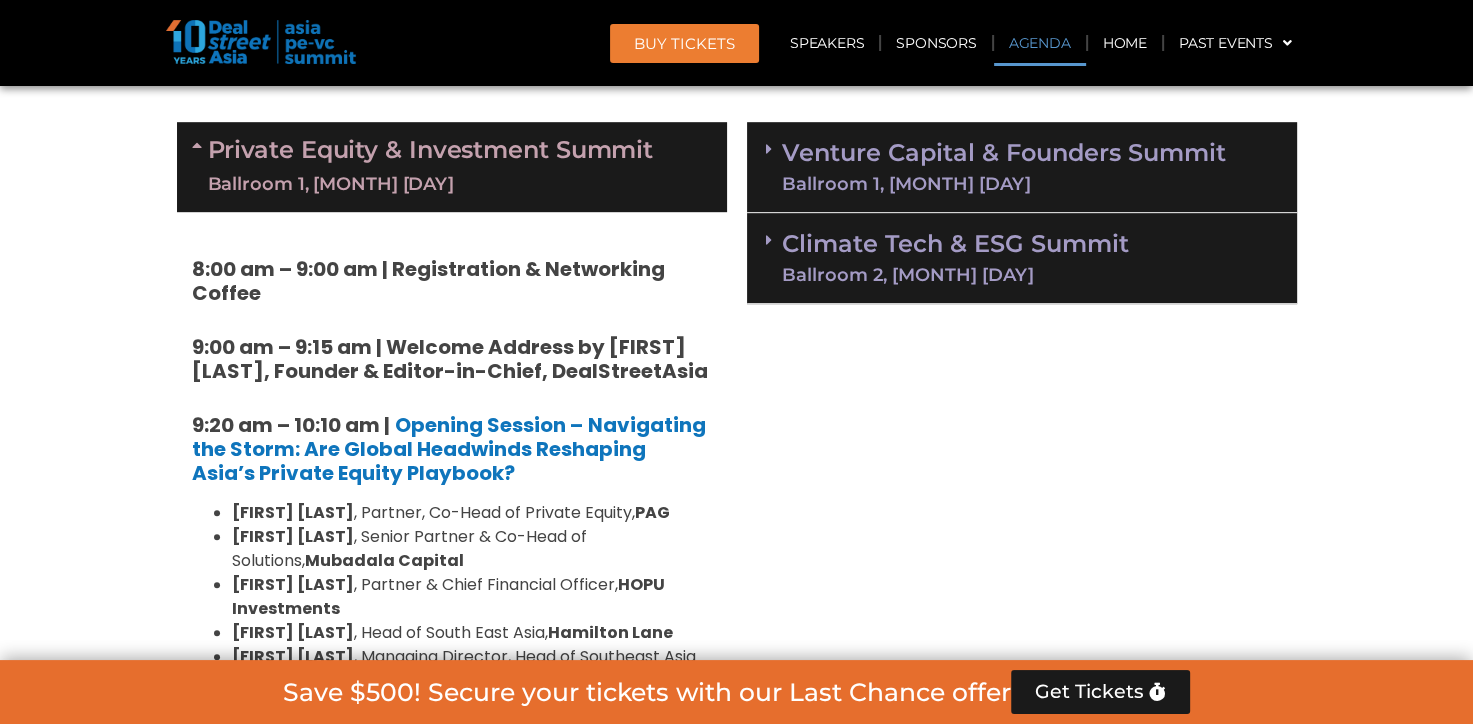 click on "Venture Capital & Founders​ Summit  Ballroom 1, 11 Sept" at bounding box center (1022, 167) 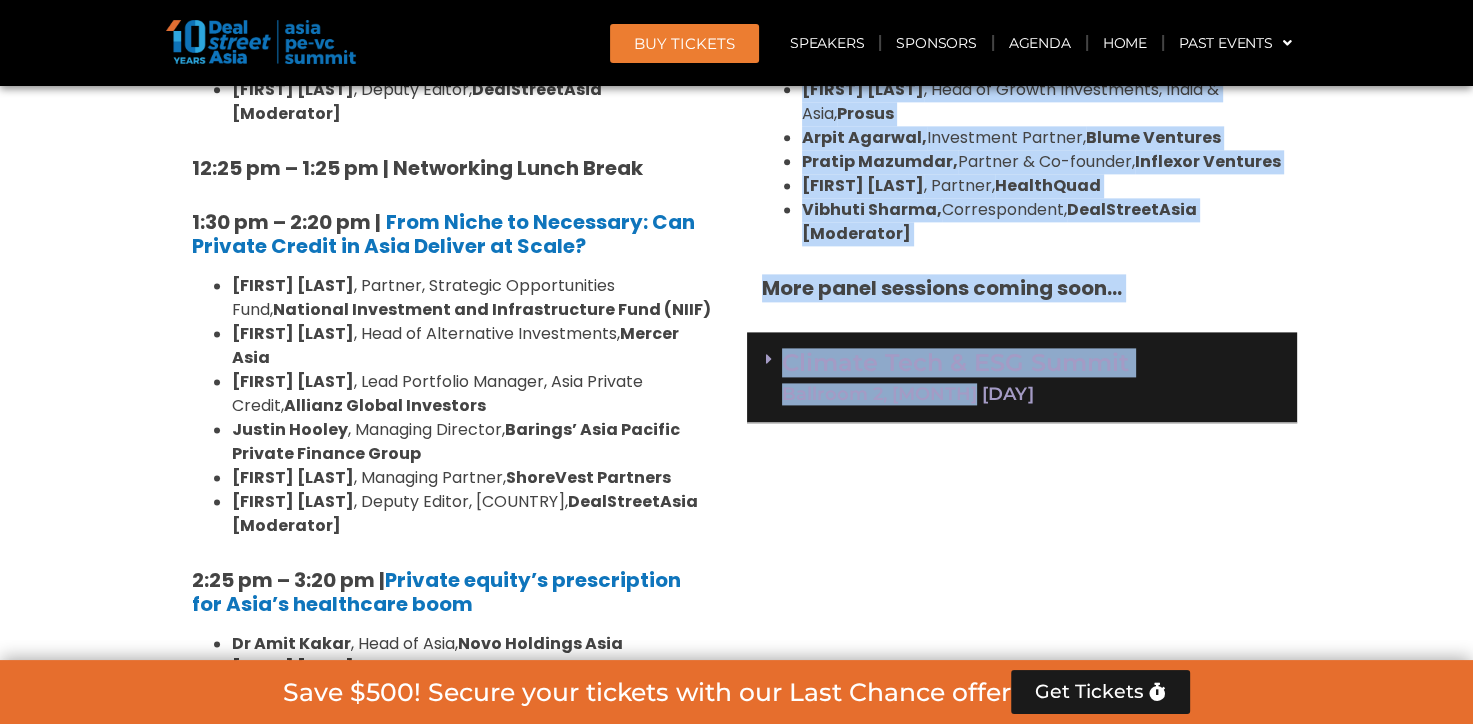 scroll, scrollTop: 2640, scrollLeft: 0, axis: vertical 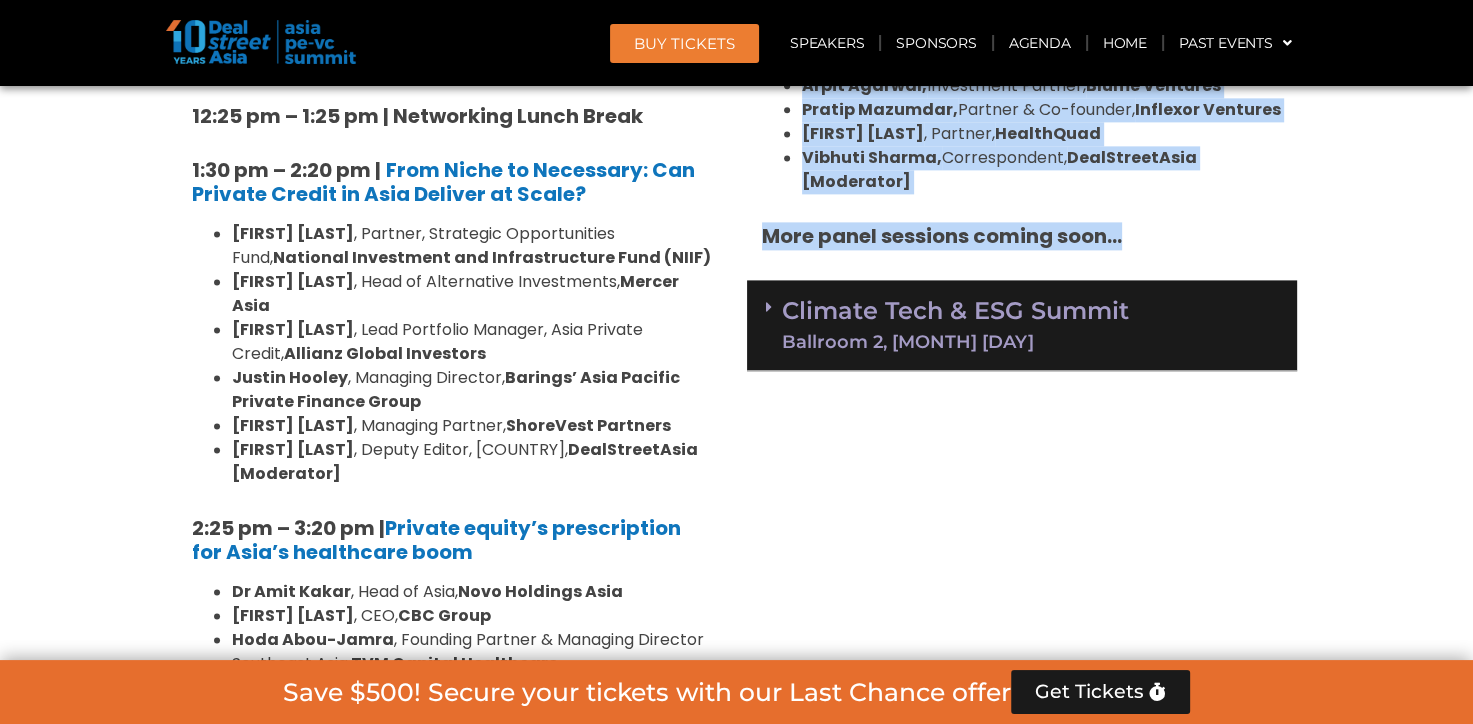 drag, startPoint x: 749, startPoint y: 256, endPoint x: 1190, endPoint y: 216, distance: 442.81033 